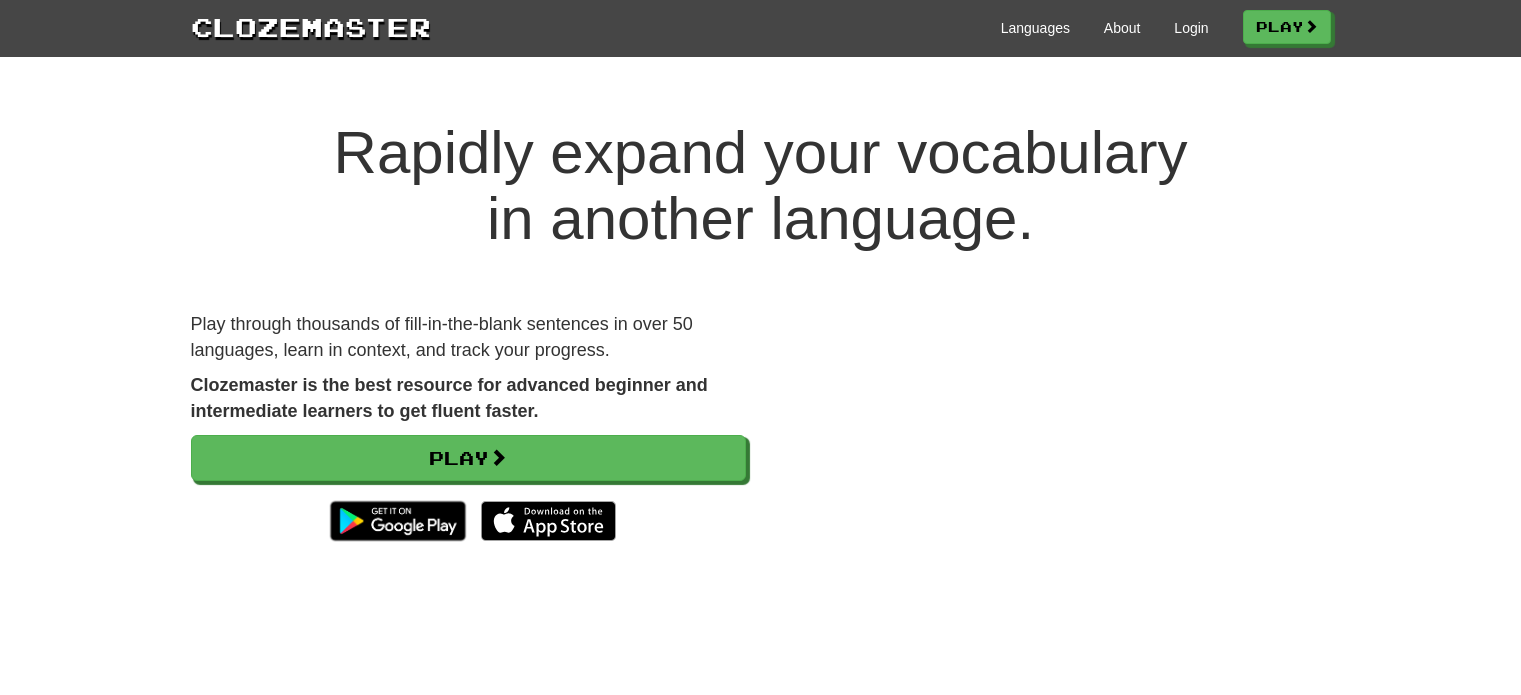 scroll, scrollTop: 30, scrollLeft: 0, axis: vertical 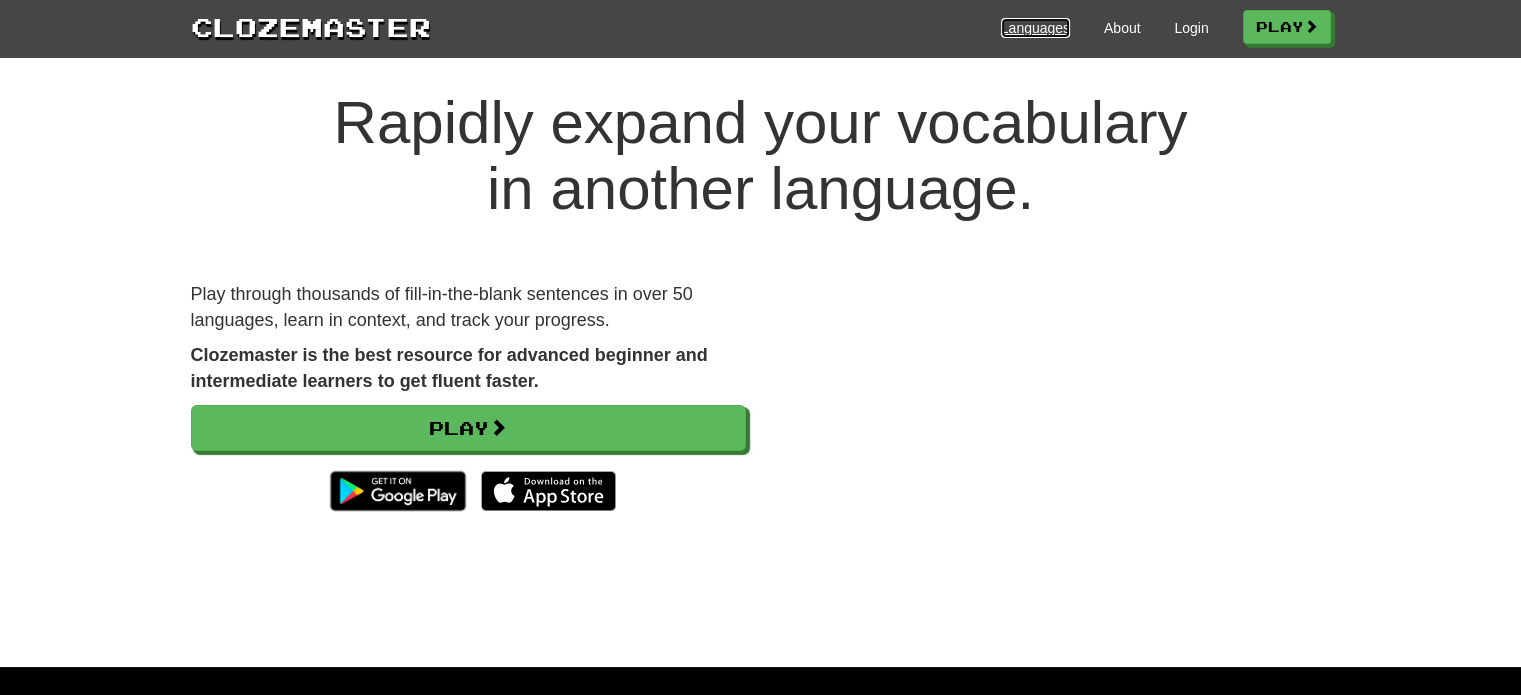 click on "Languages" at bounding box center [1035, 28] 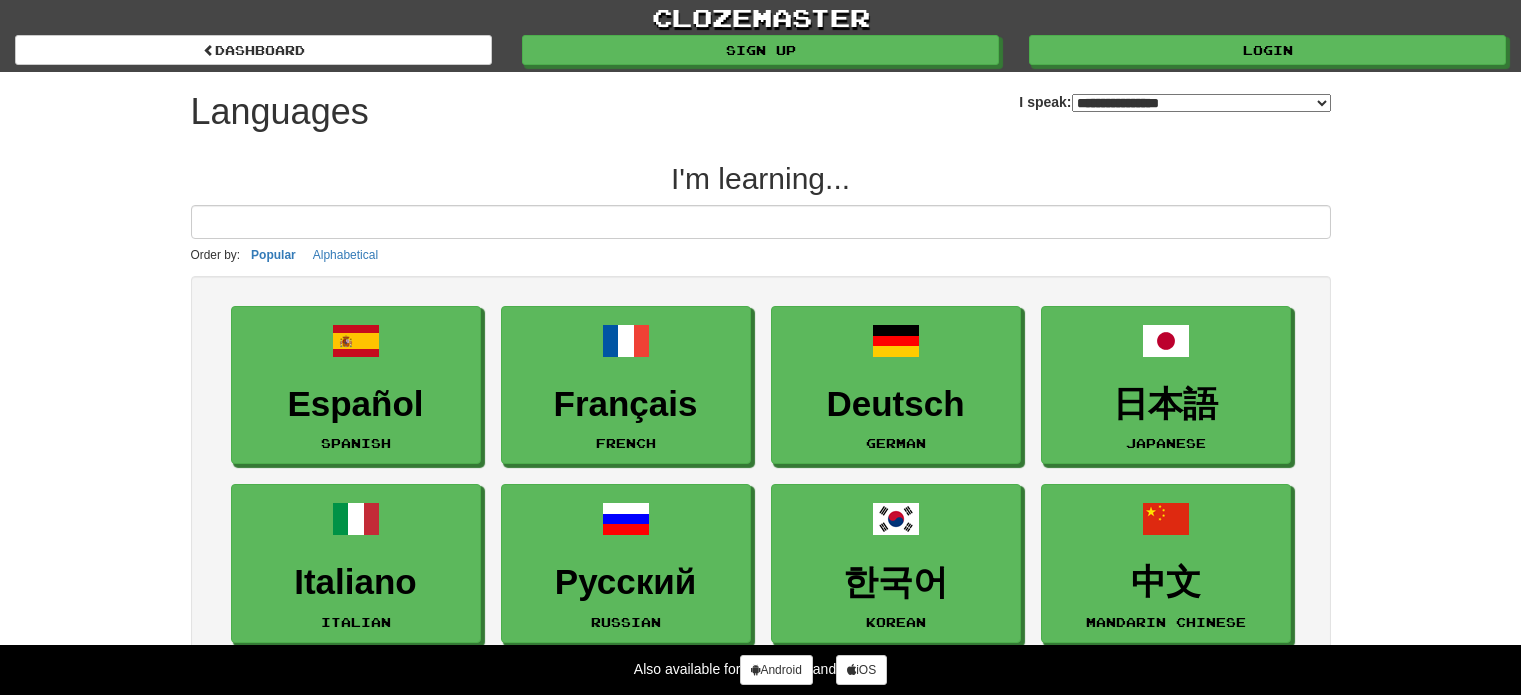 select on "*******" 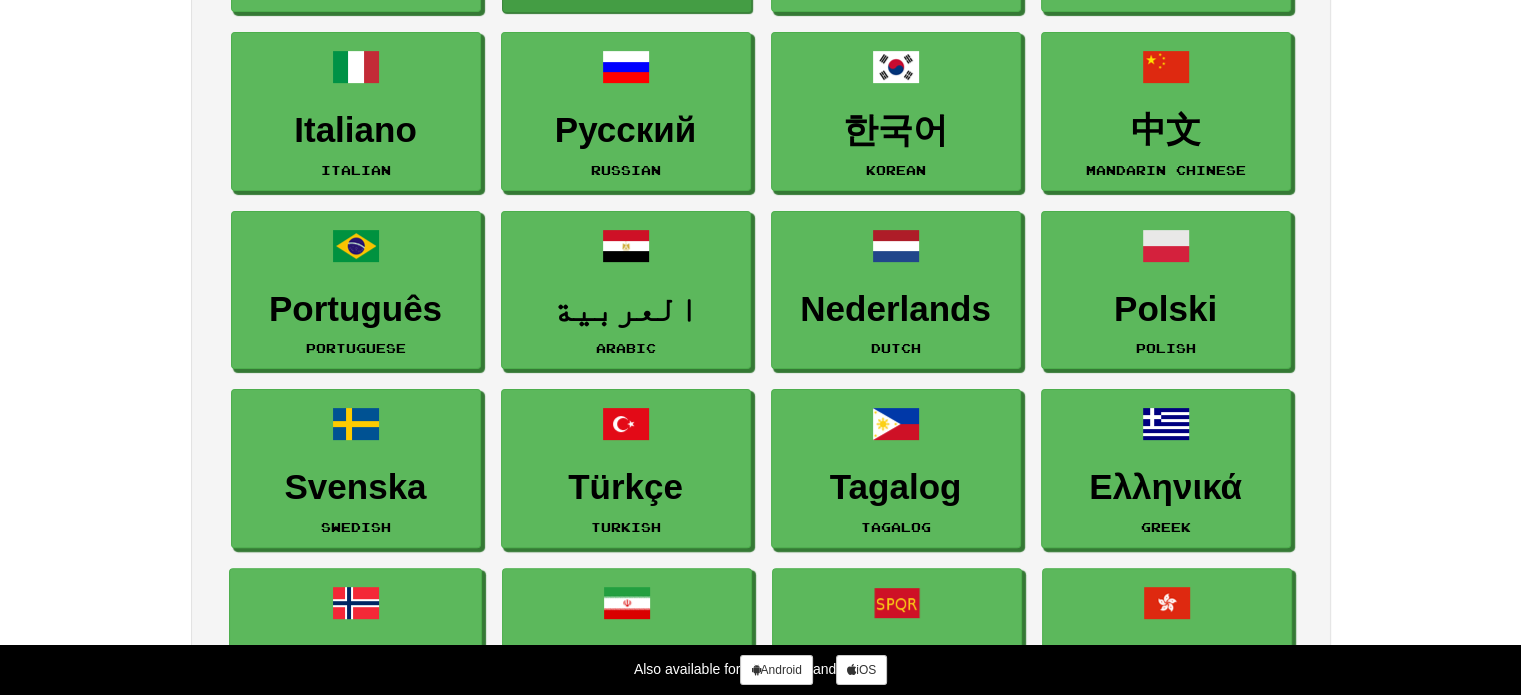 scroll, scrollTop: 456, scrollLeft: 0, axis: vertical 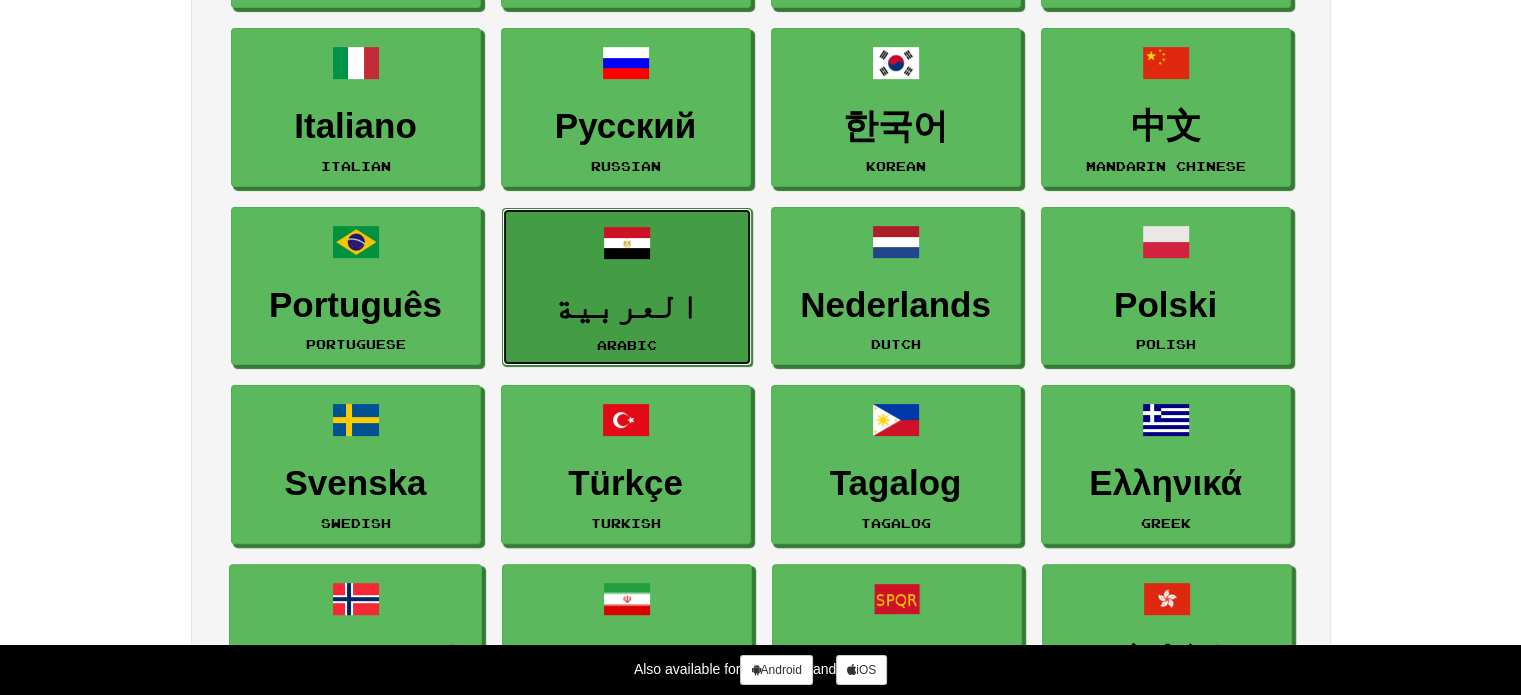 click on "العربية" at bounding box center [627, 306] 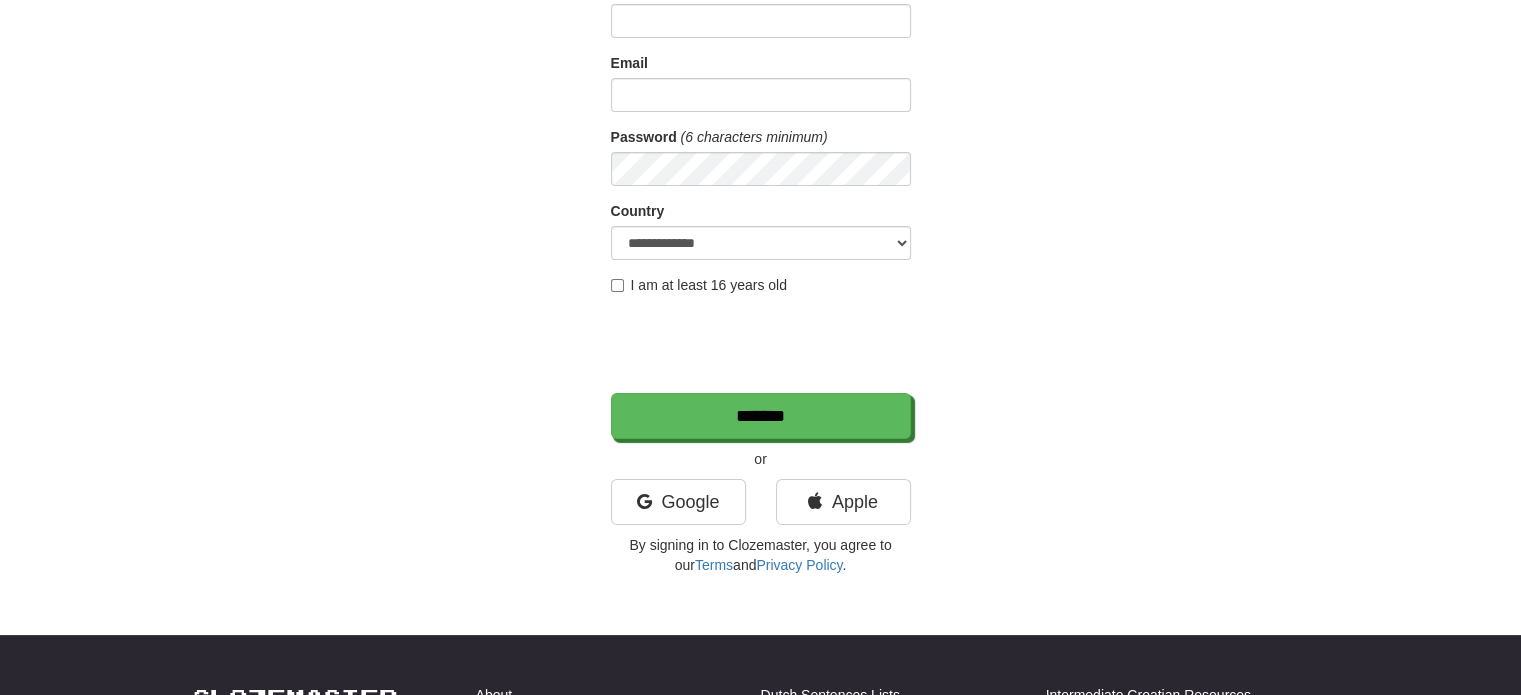 scroll, scrollTop: 192, scrollLeft: 0, axis: vertical 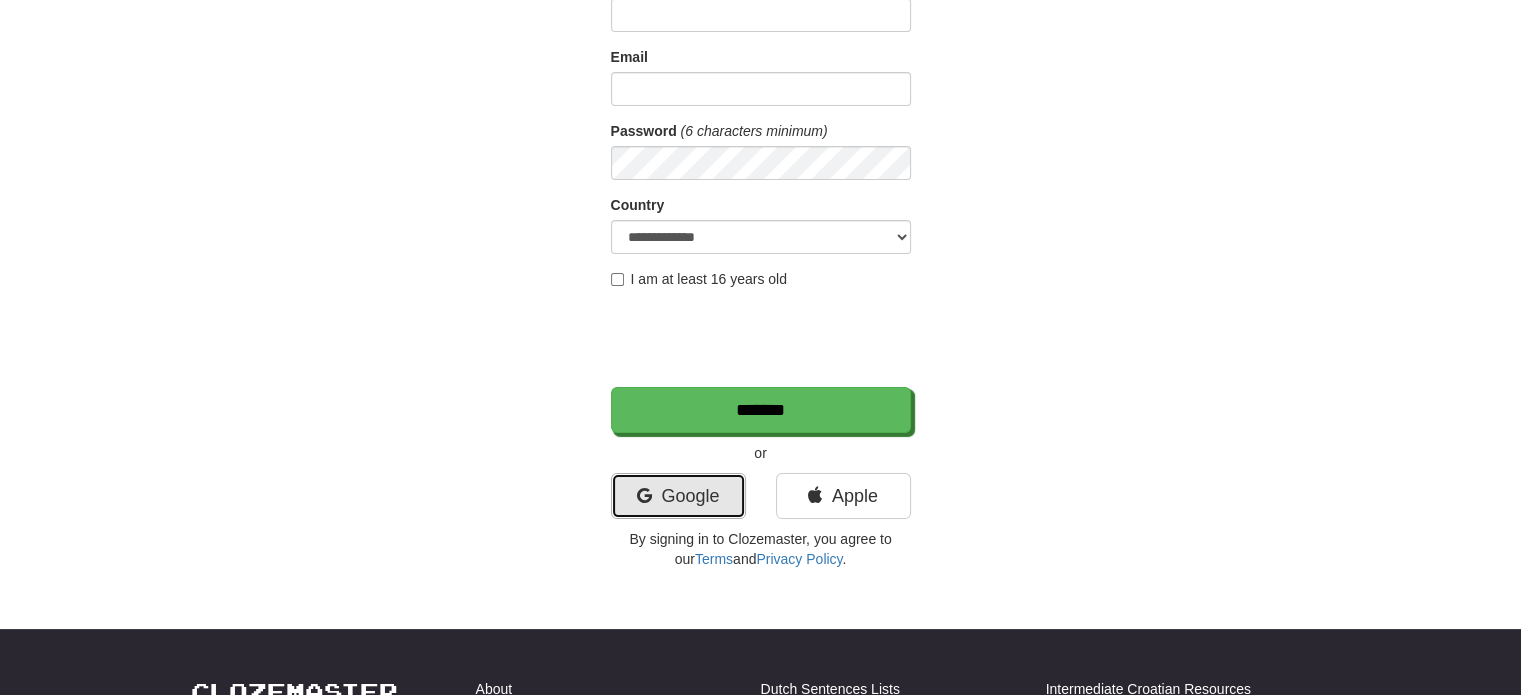 click on "Google" at bounding box center [678, 496] 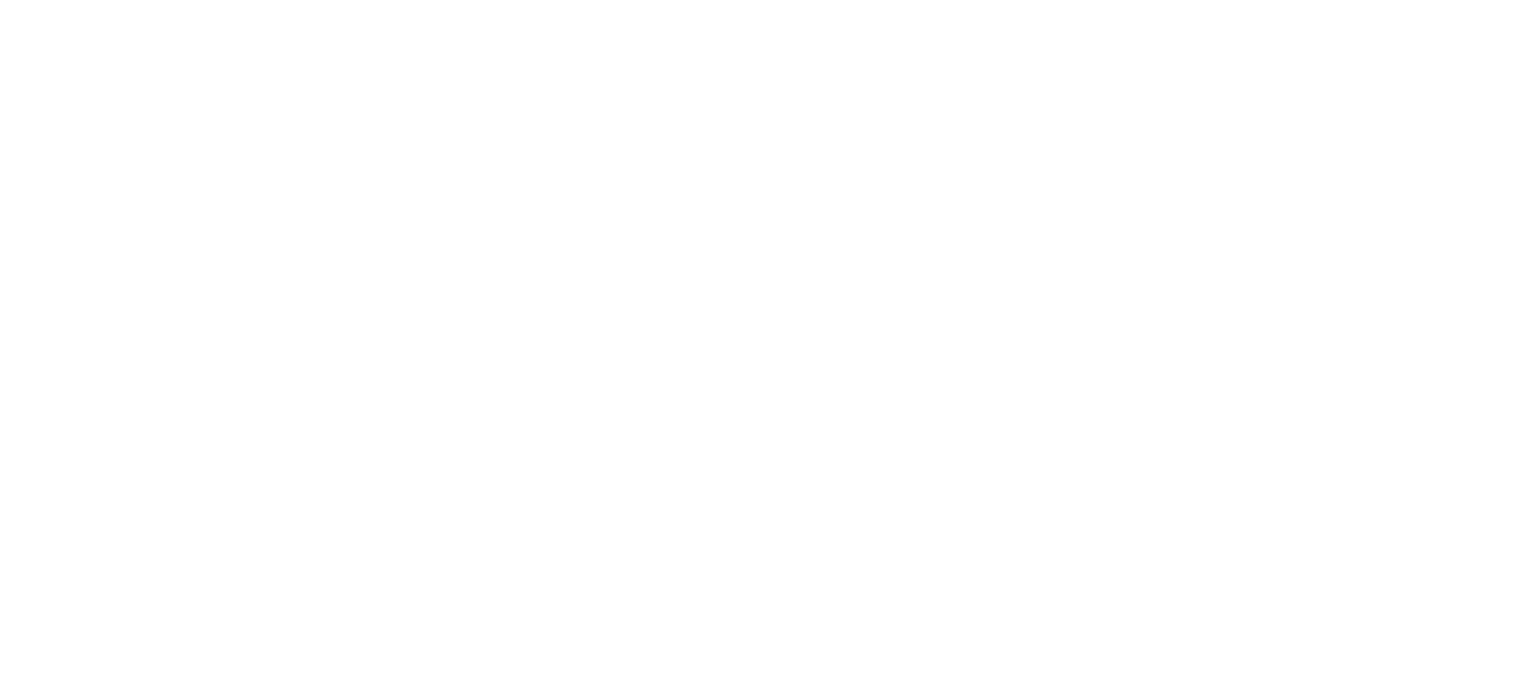 scroll, scrollTop: 0, scrollLeft: 0, axis: both 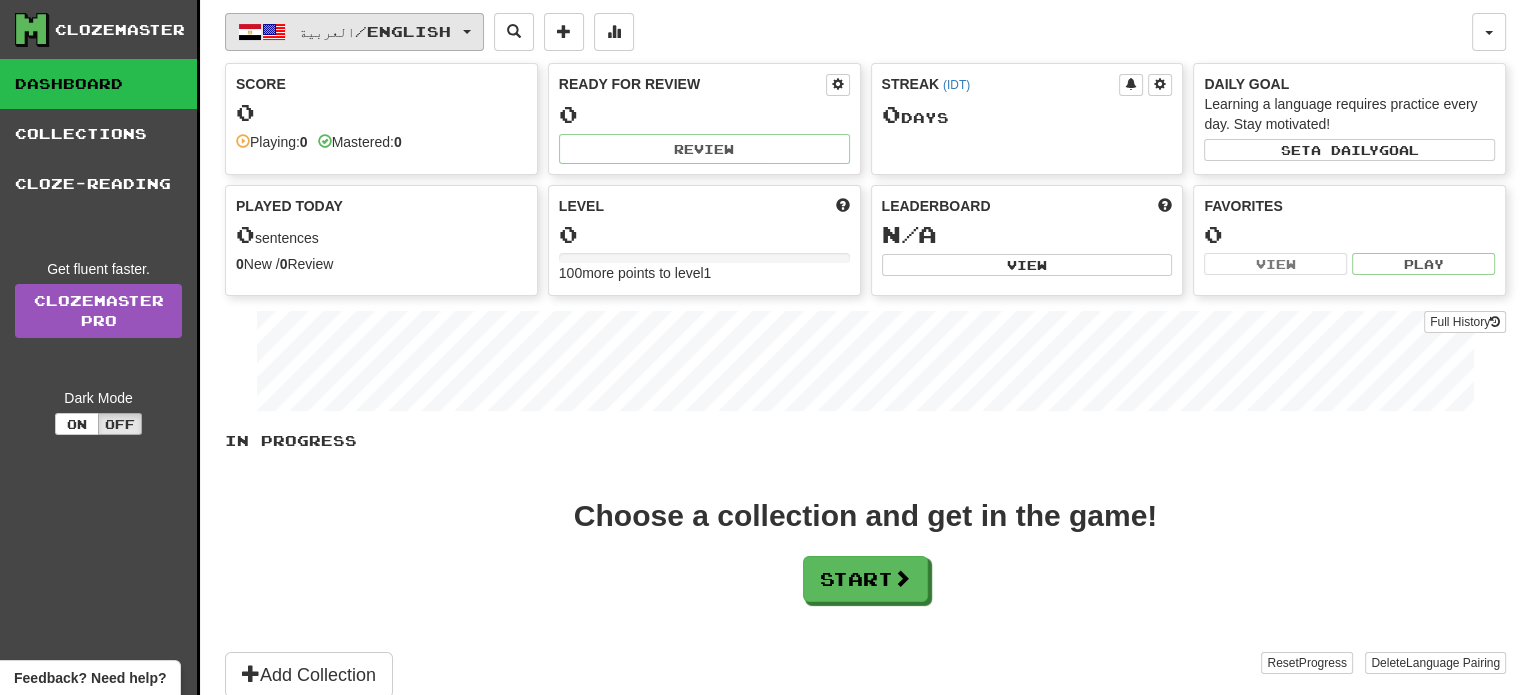 click on "العربية  /  English" at bounding box center (354, 32) 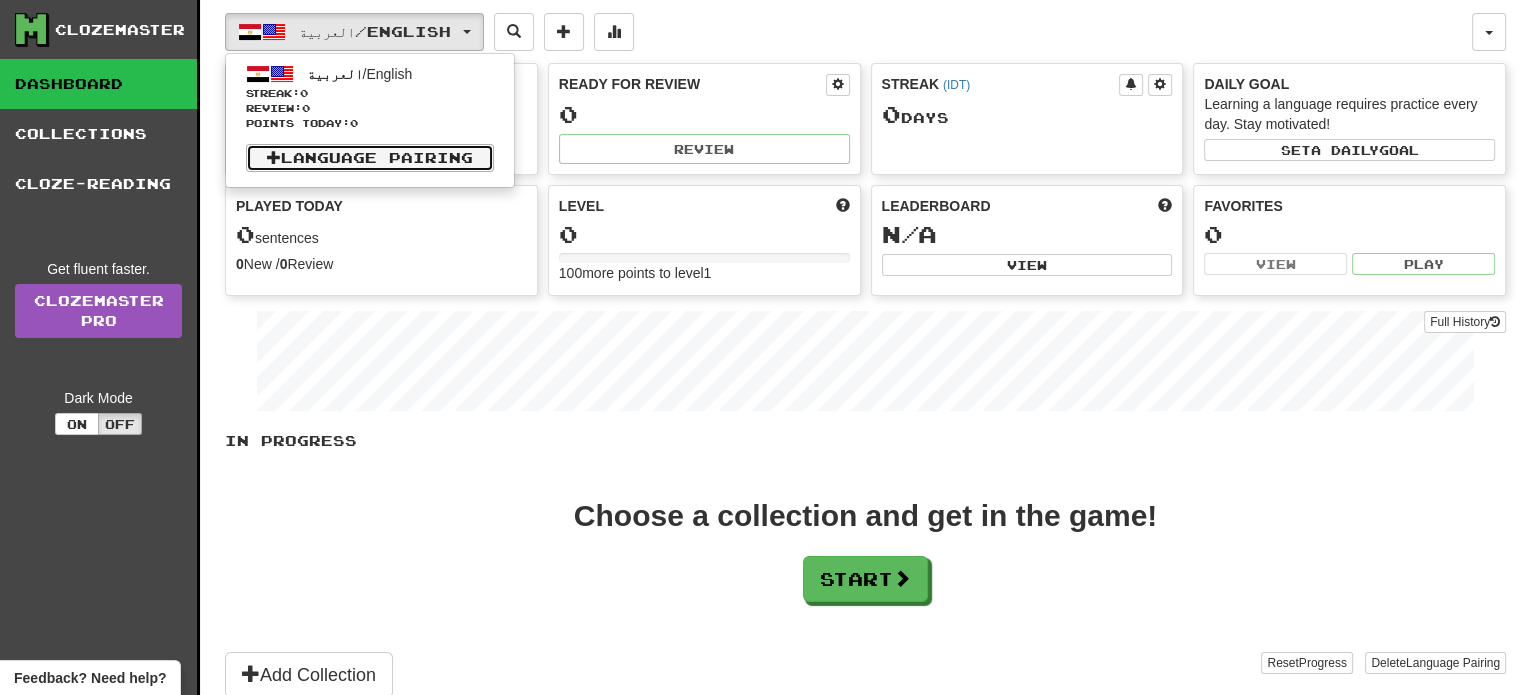 click on "Language Pairing" at bounding box center [370, 158] 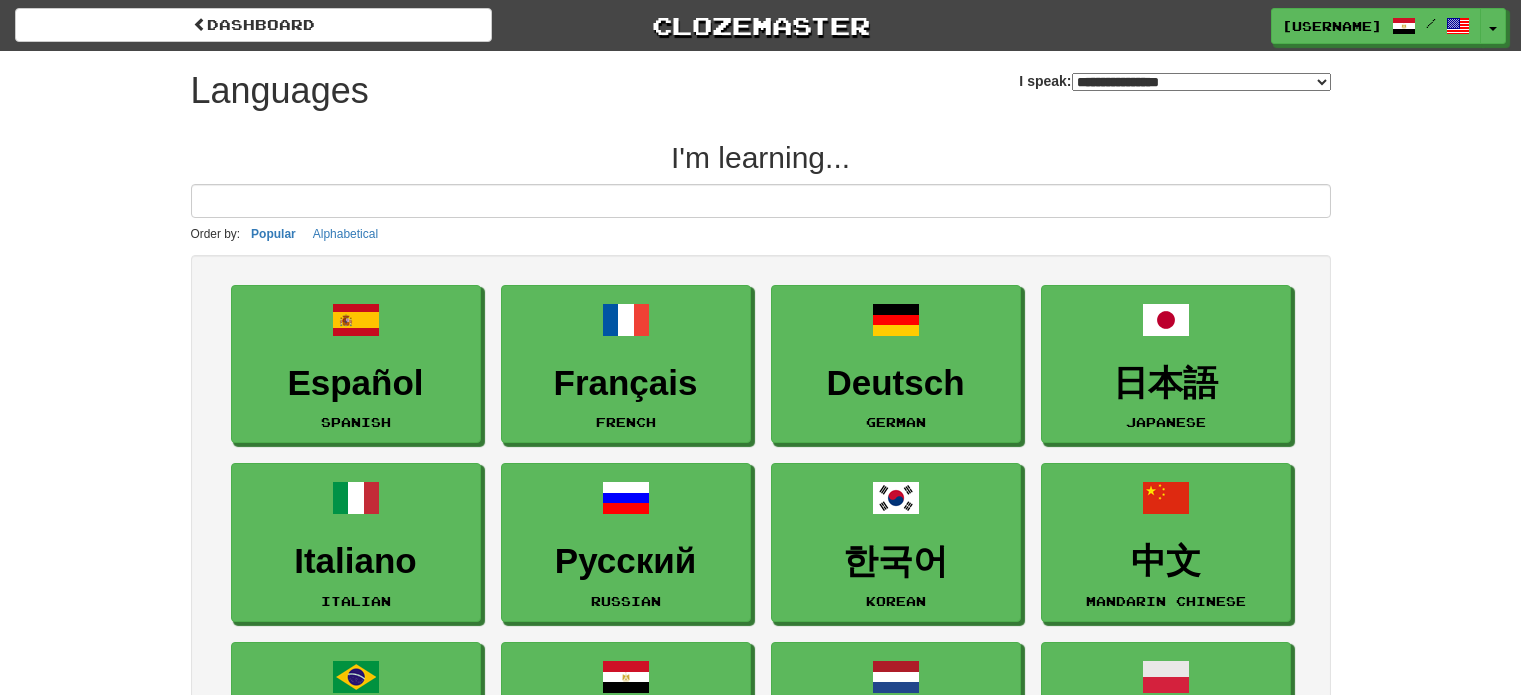 scroll, scrollTop: 0, scrollLeft: 0, axis: both 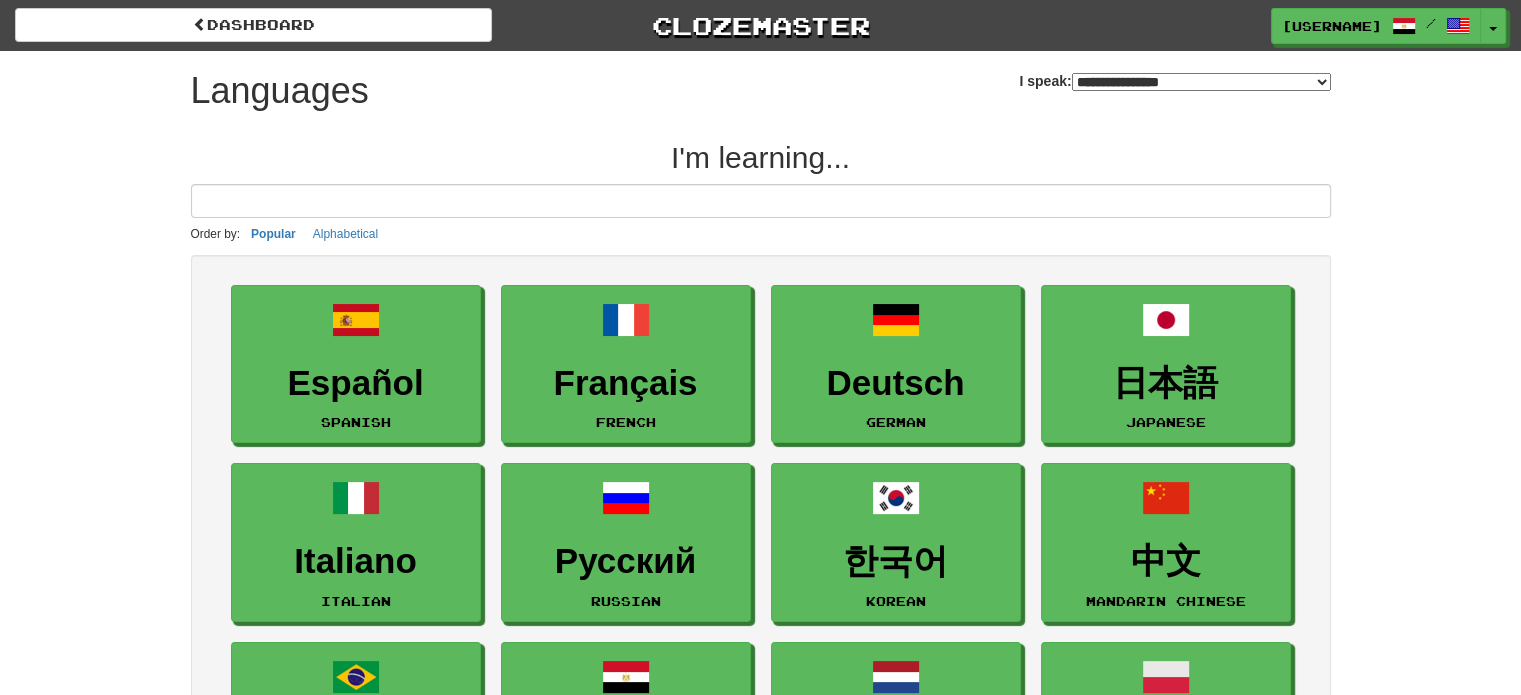 click on "**********" at bounding box center (1201, 82) 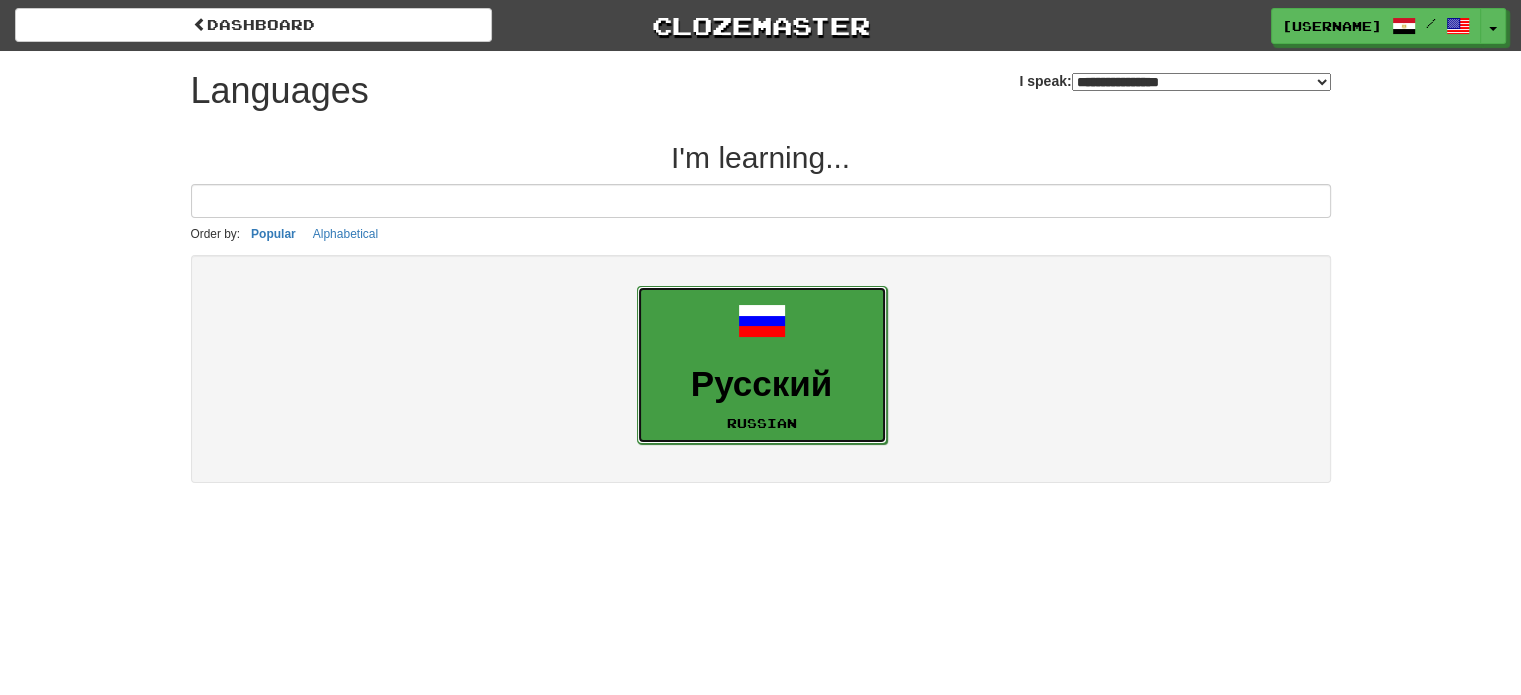 click on "Русский" at bounding box center [762, 384] 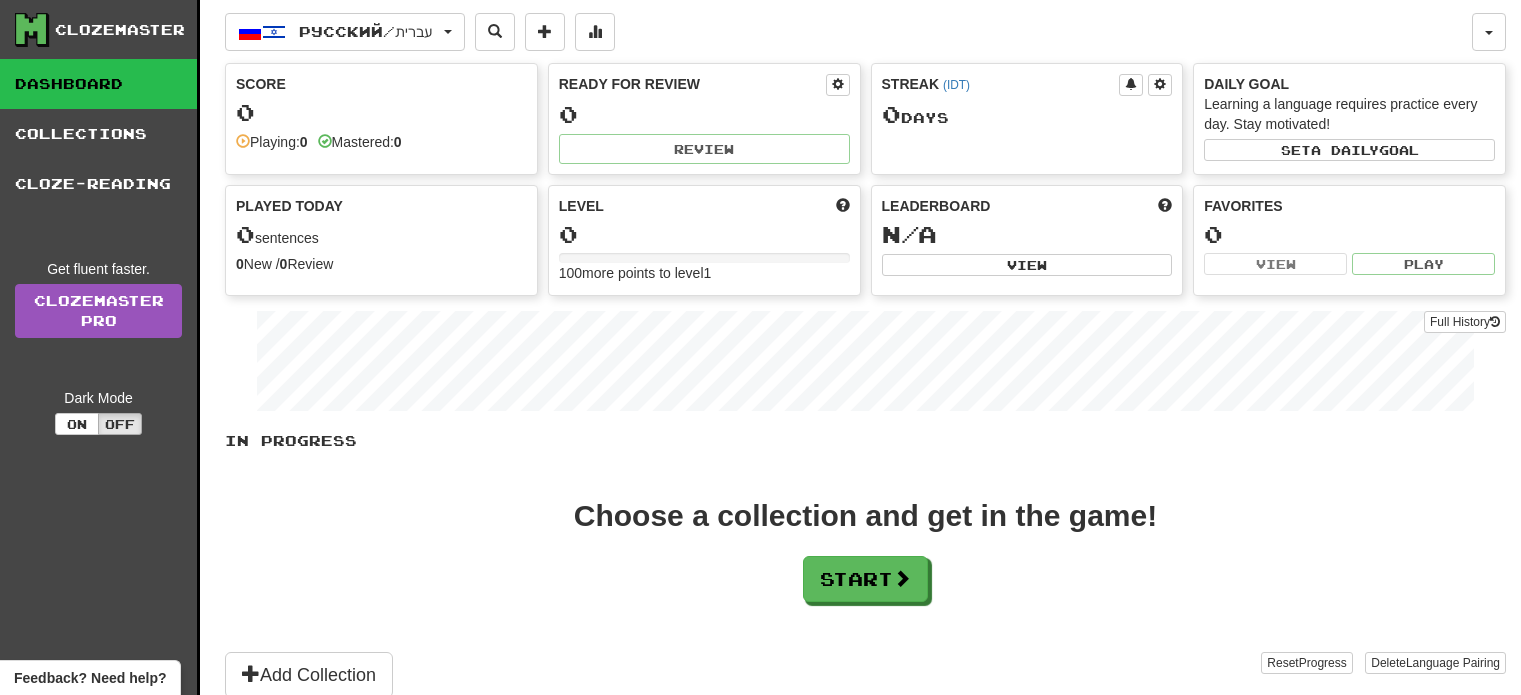 scroll, scrollTop: 0, scrollLeft: 0, axis: both 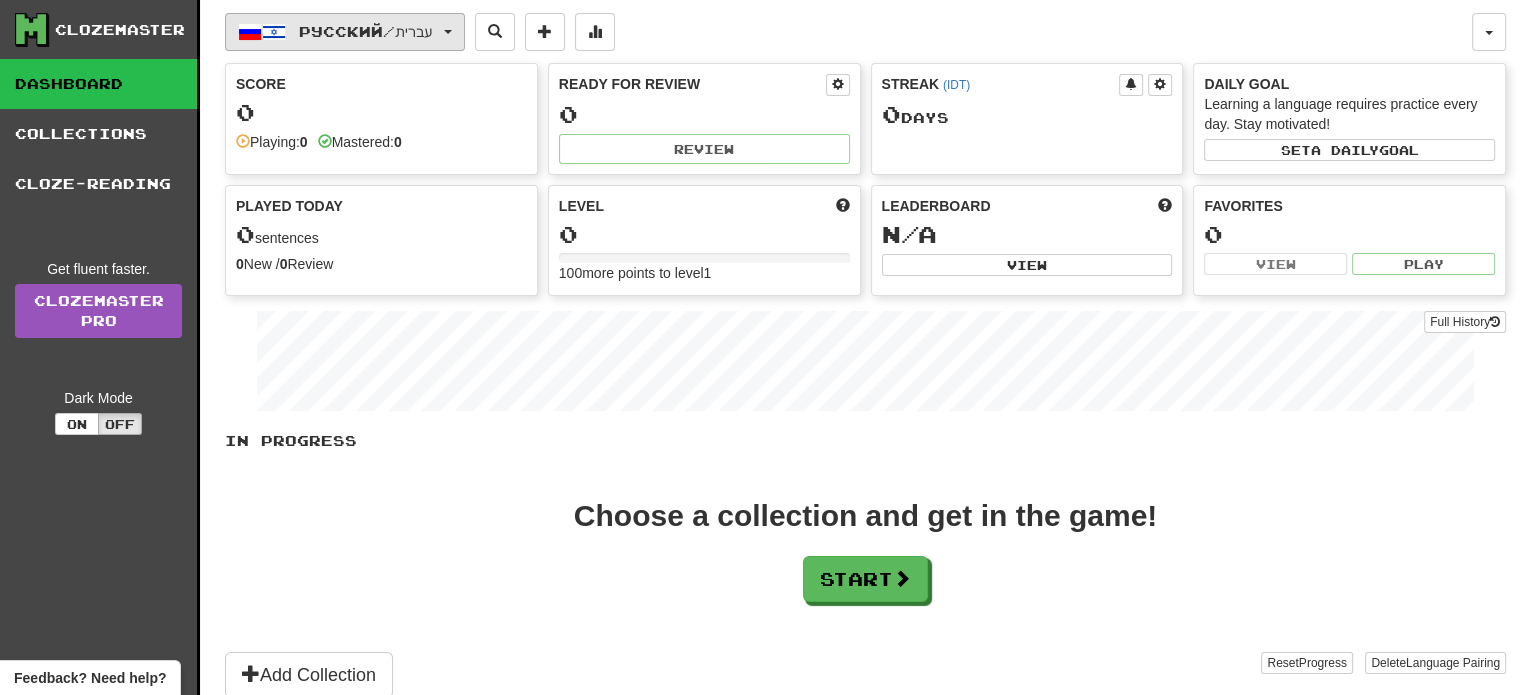 click on "Русский  /  עברית" at bounding box center (345, 32) 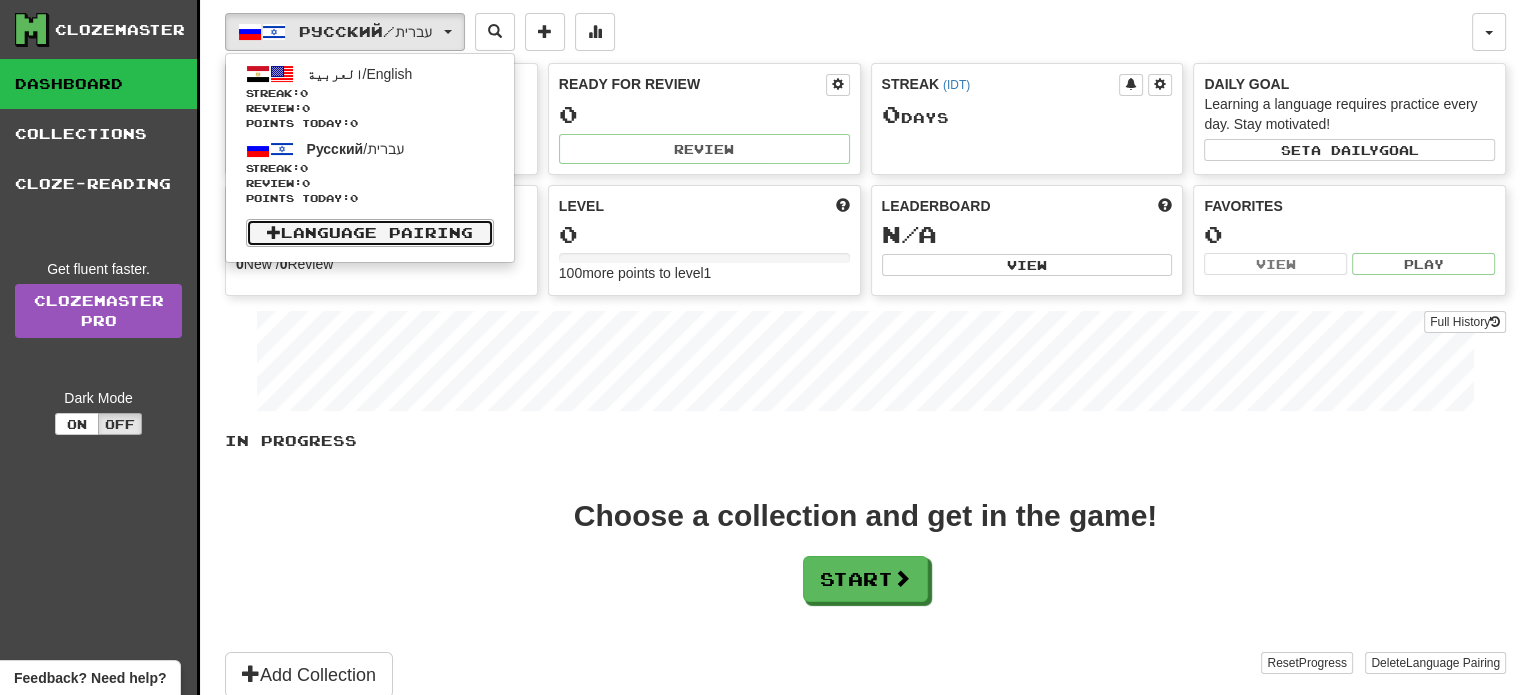 click on "Language Pairing" at bounding box center [370, 233] 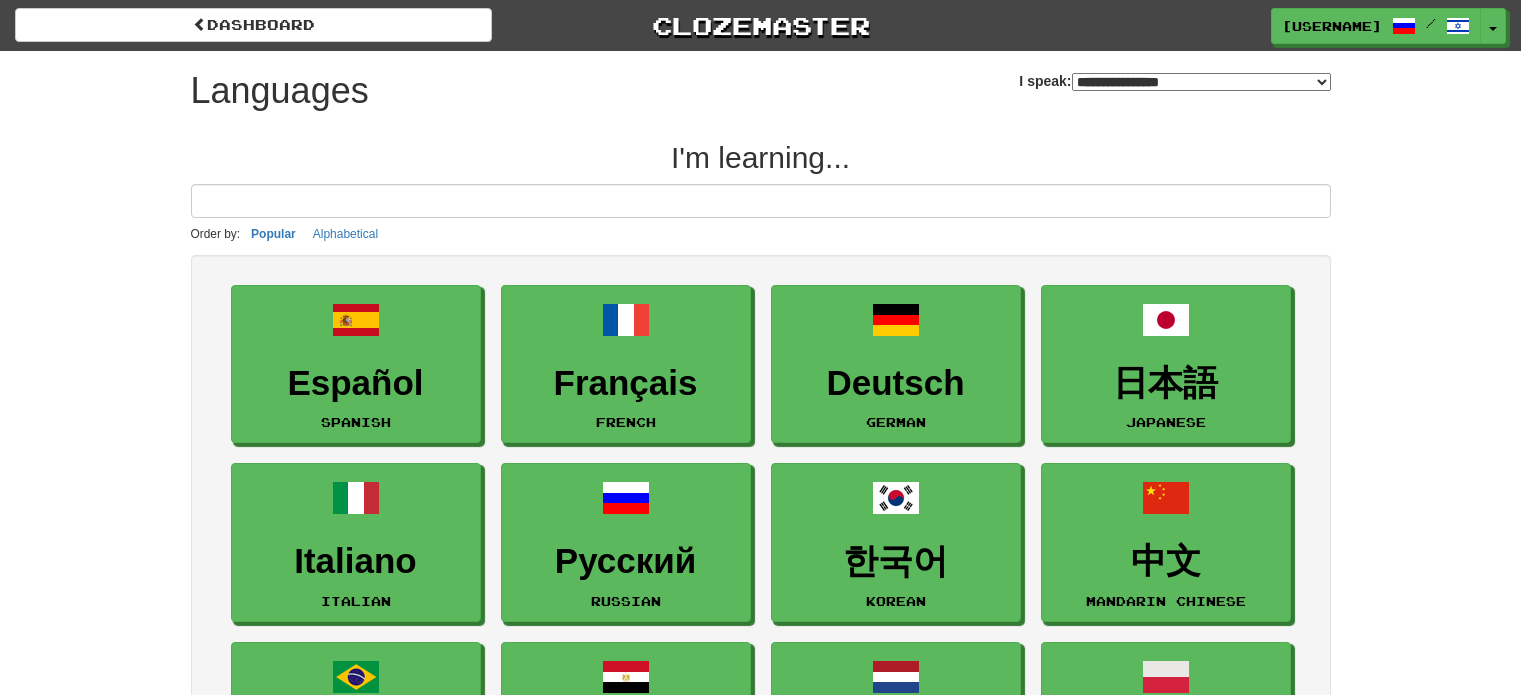 select on "*******" 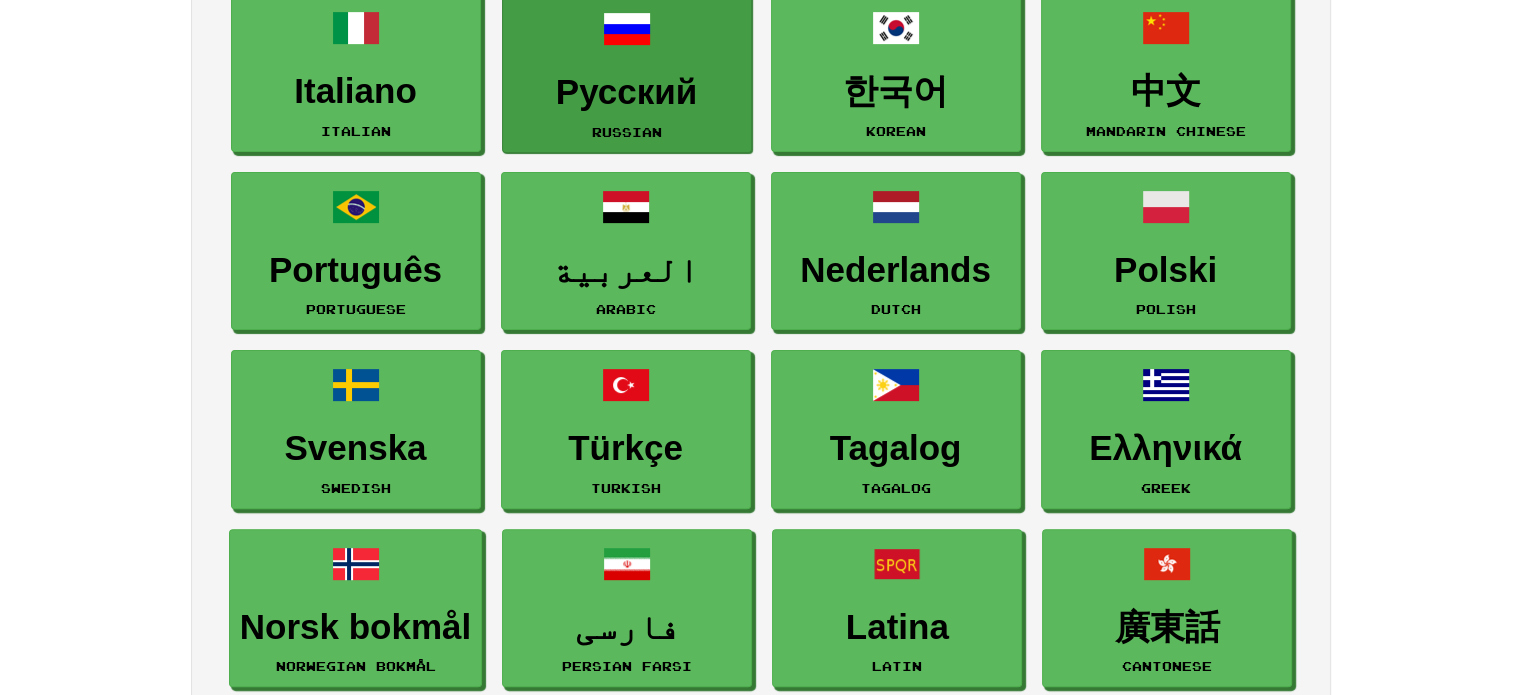 scroll, scrollTop: 468, scrollLeft: 0, axis: vertical 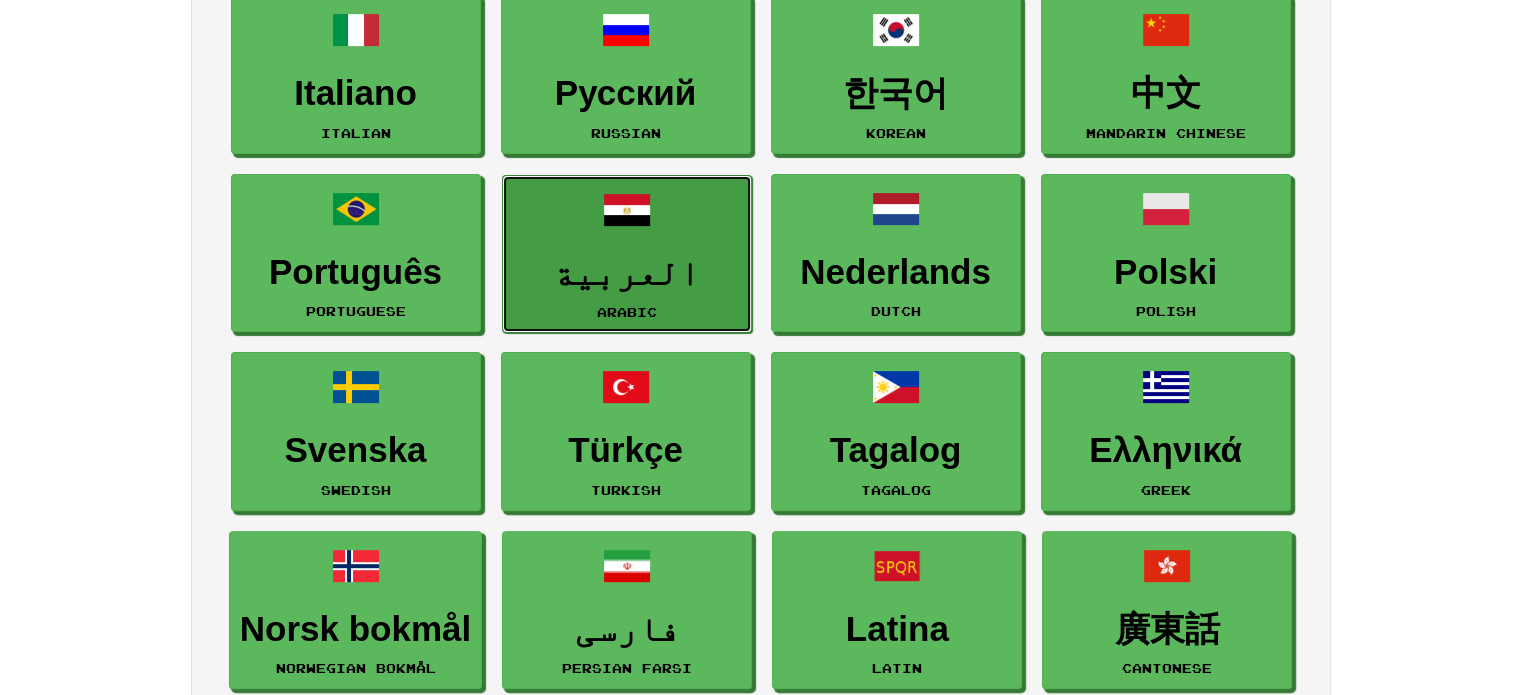 click on "العربية Arabic" at bounding box center (627, 254) 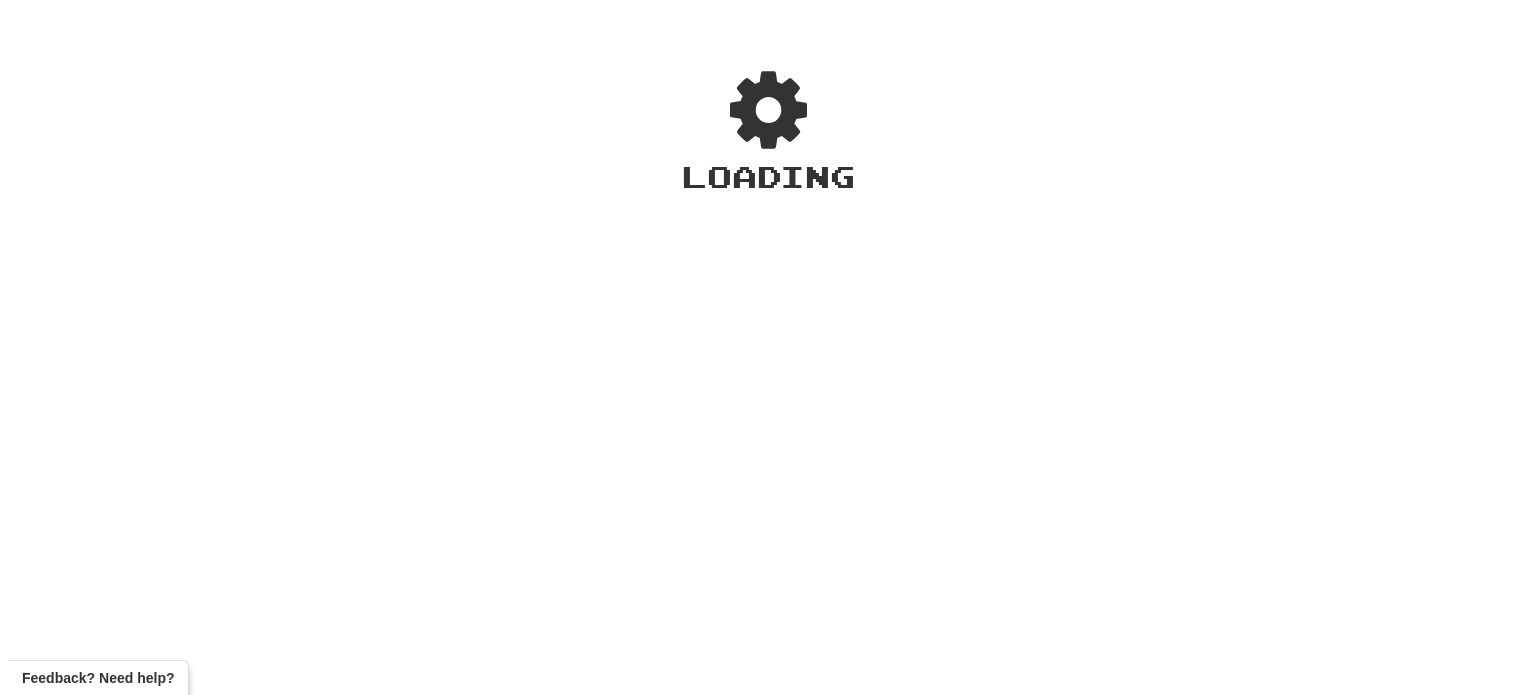 scroll, scrollTop: 0, scrollLeft: 0, axis: both 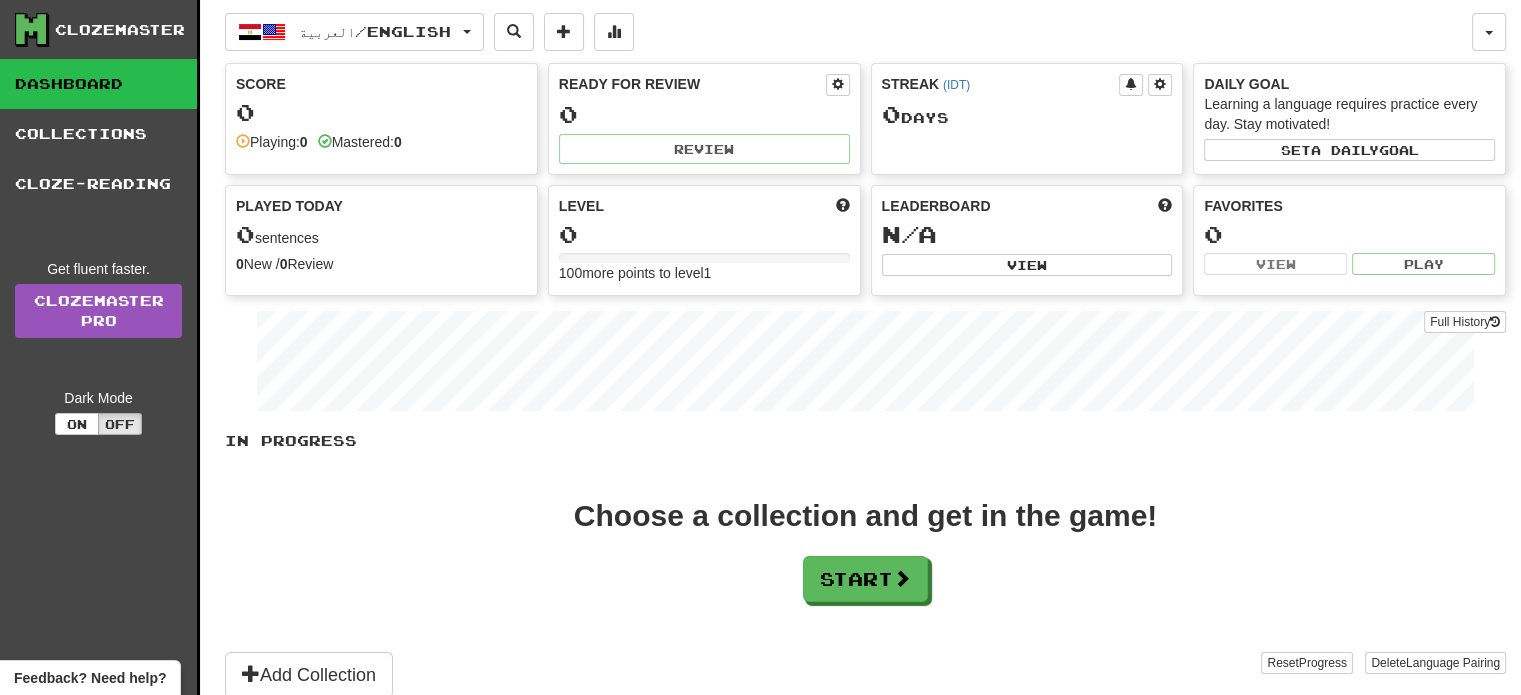 click on "Ready for Review 0   Review" at bounding box center [704, 119] 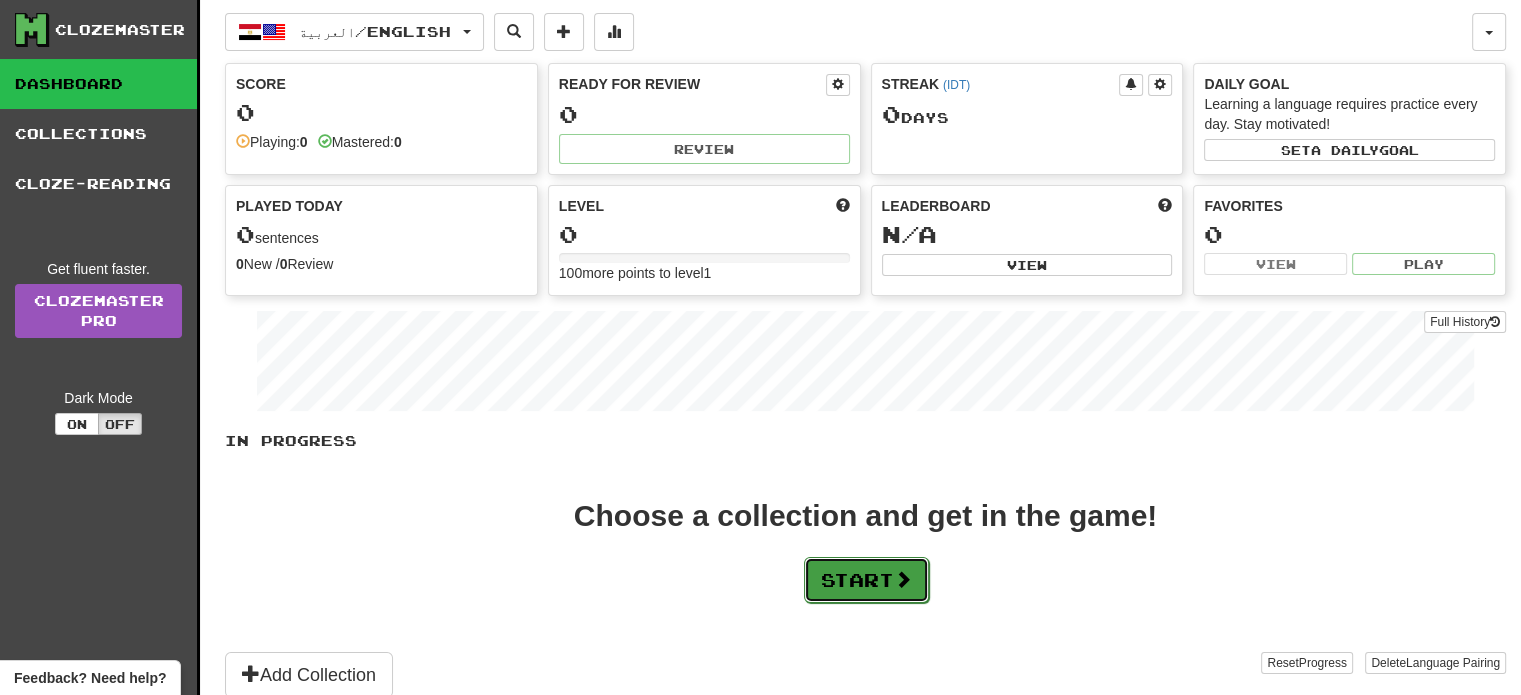 click on "Start" at bounding box center (866, 580) 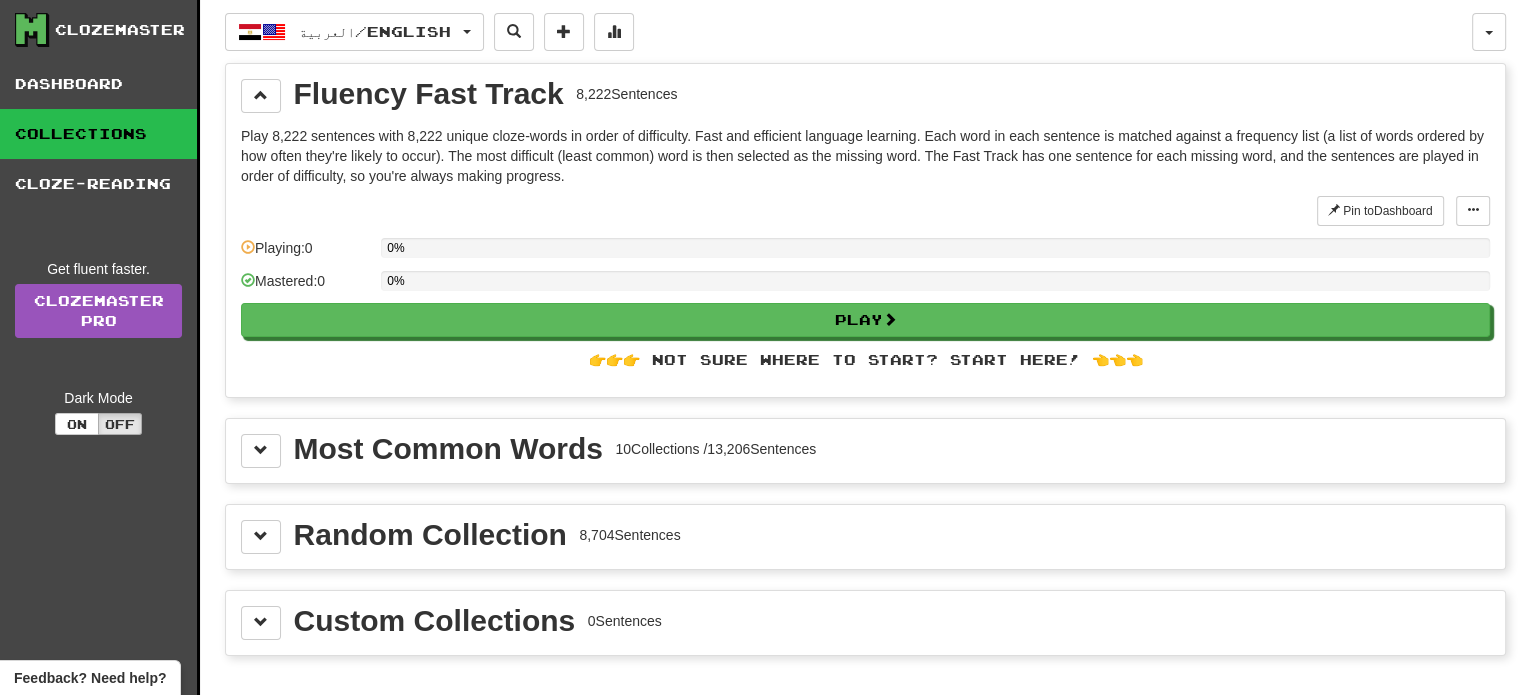 click on "10  Collections /  13,206  Sentences" at bounding box center (715, 449) 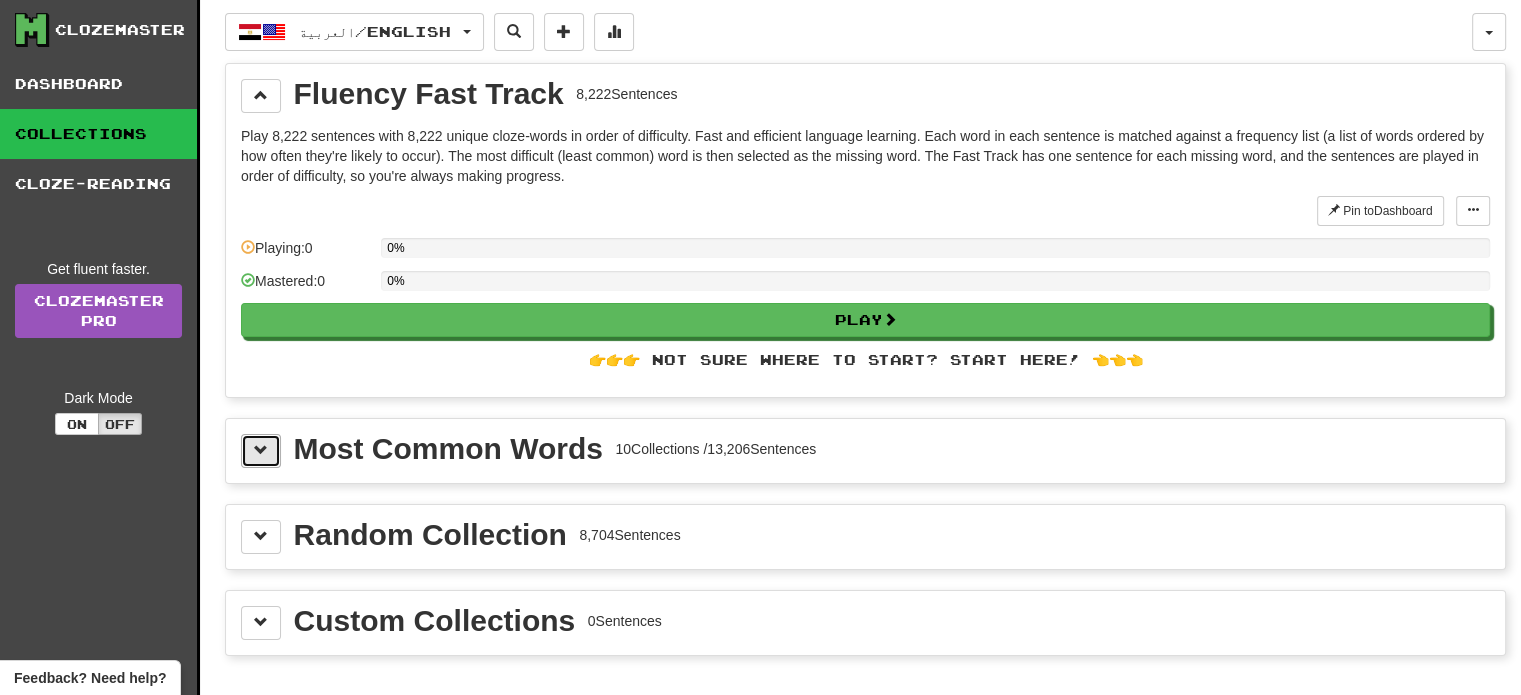 click at bounding box center (261, 451) 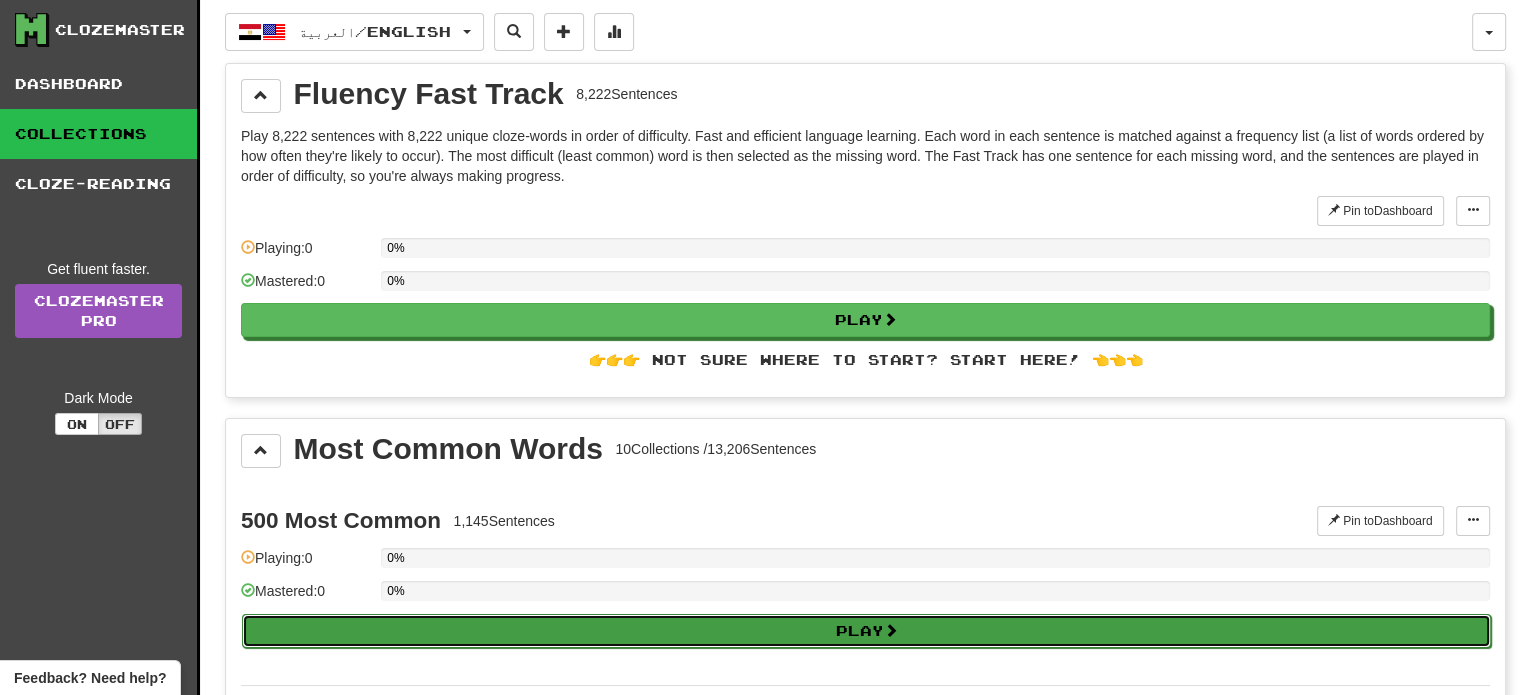 click on "Play" at bounding box center [866, 631] 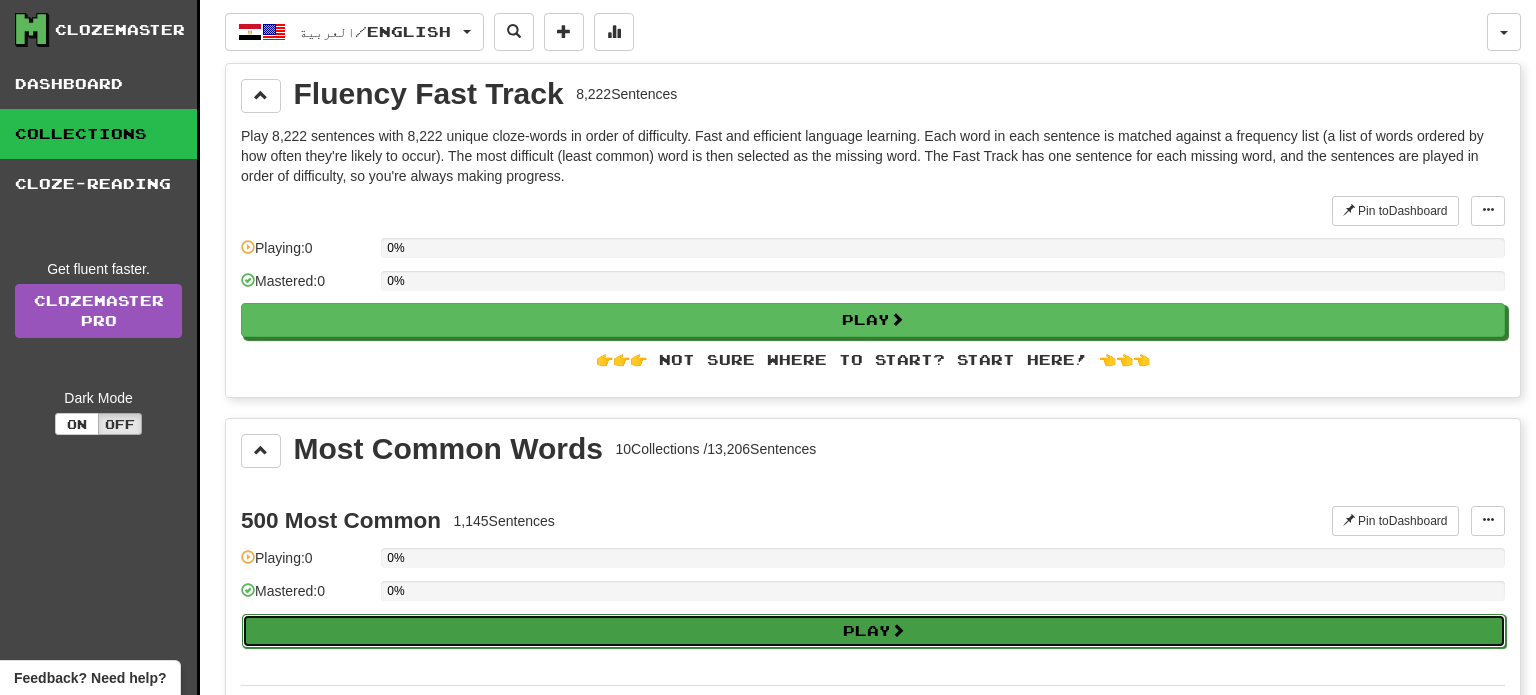 select on "**" 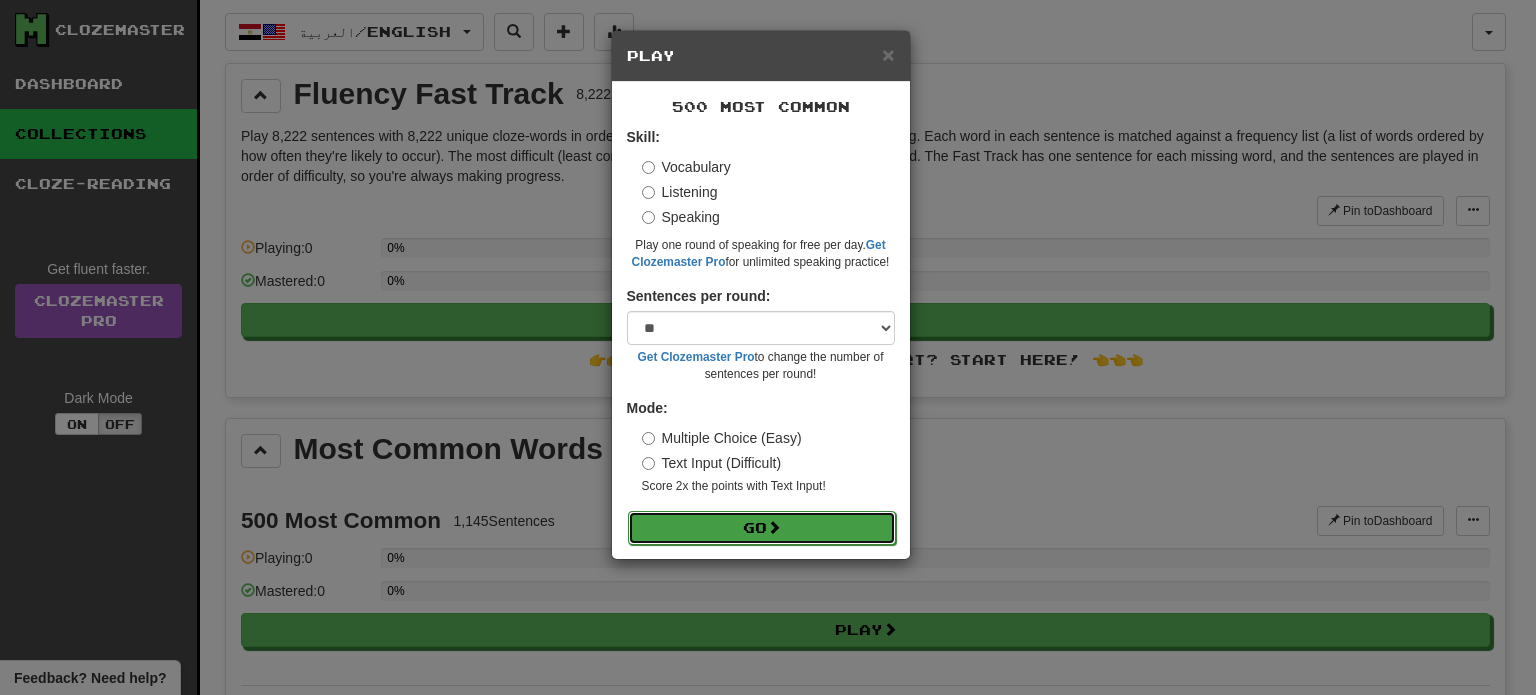 click on "Go" at bounding box center [762, 528] 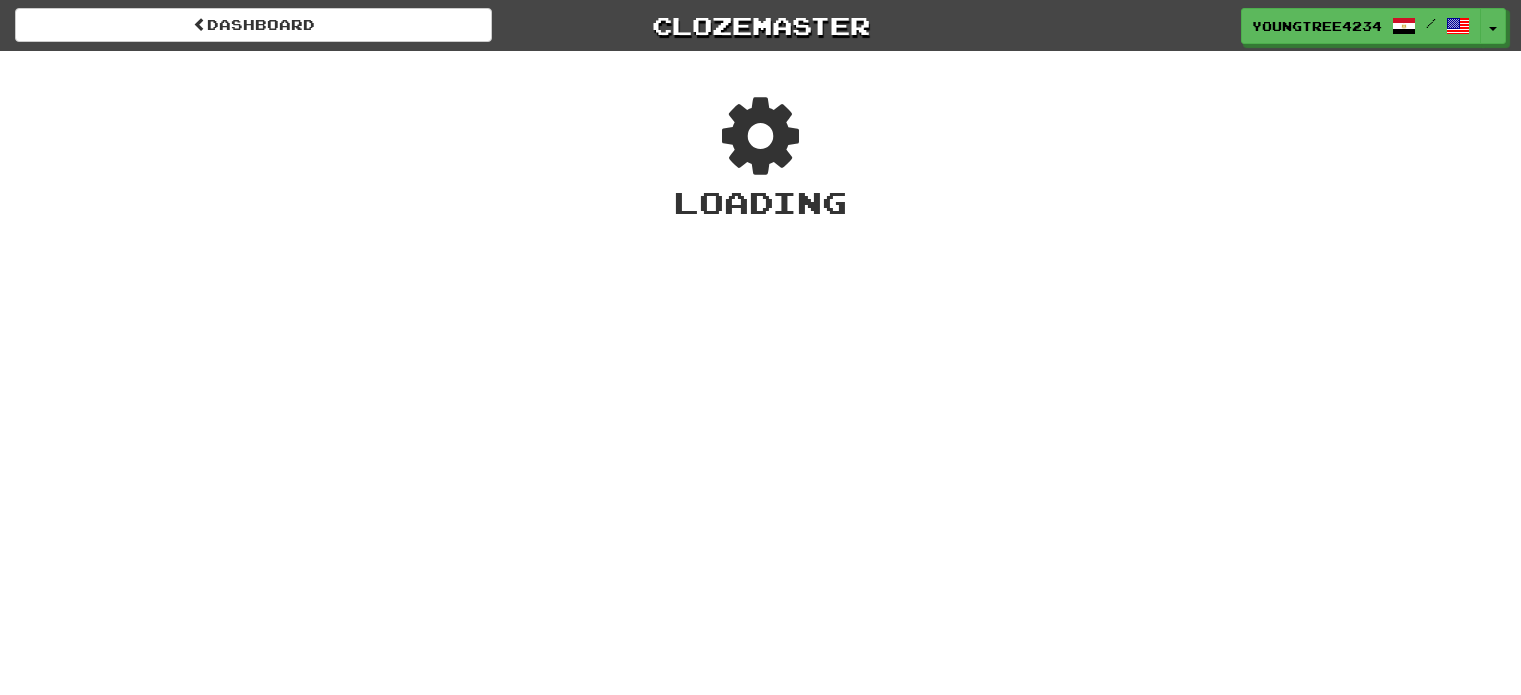 scroll, scrollTop: 0, scrollLeft: 0, axis: both 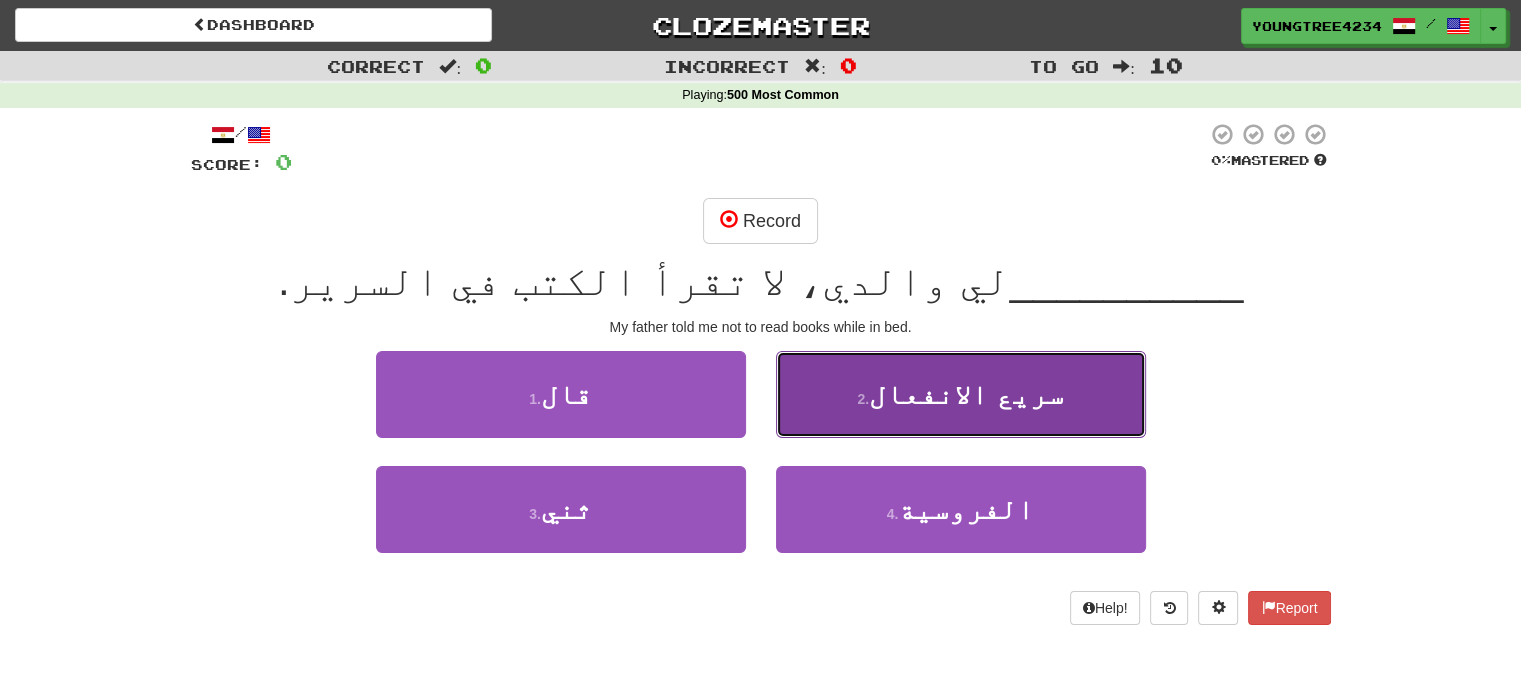 click on "2 ." at bounding box center (863, 399) 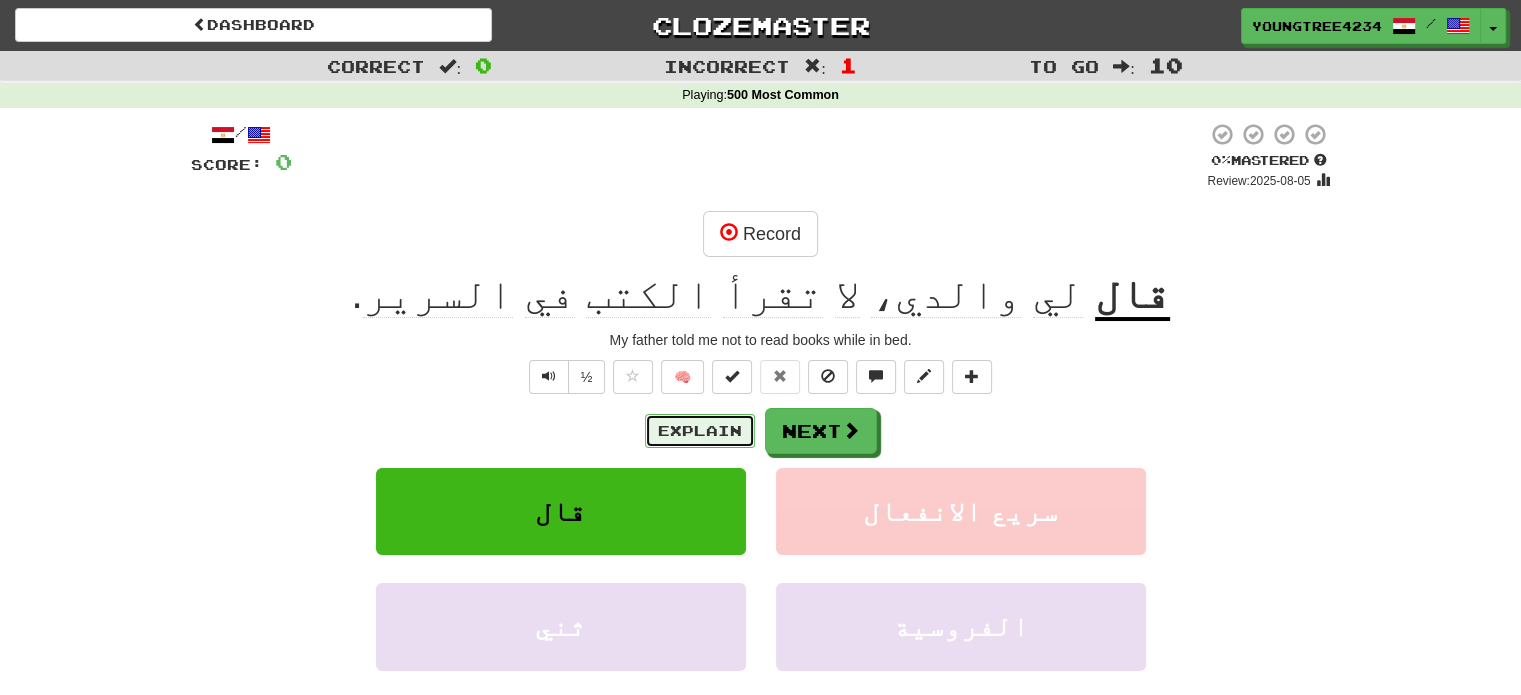 click on "Explain" at bounding box center (700, 431) 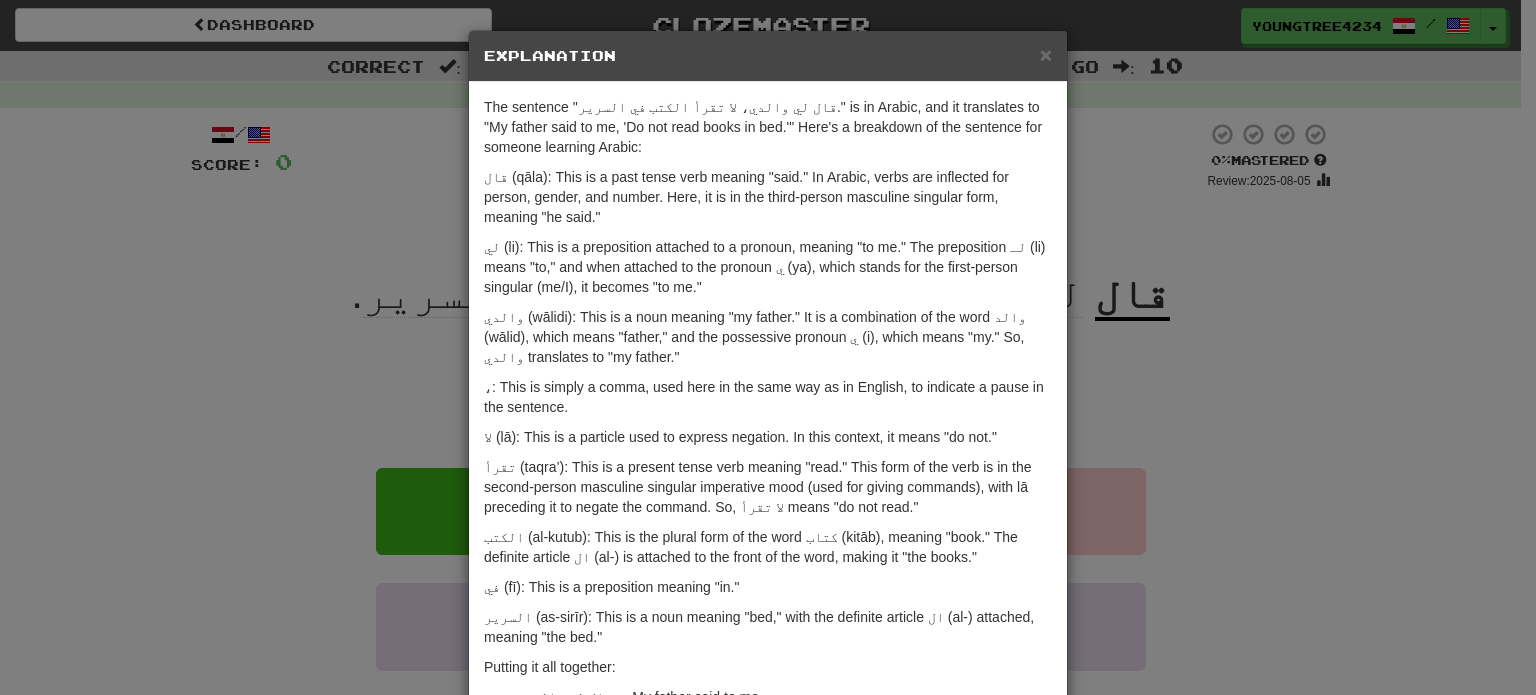 click on "Explanation" at bounding box center [768, 56] 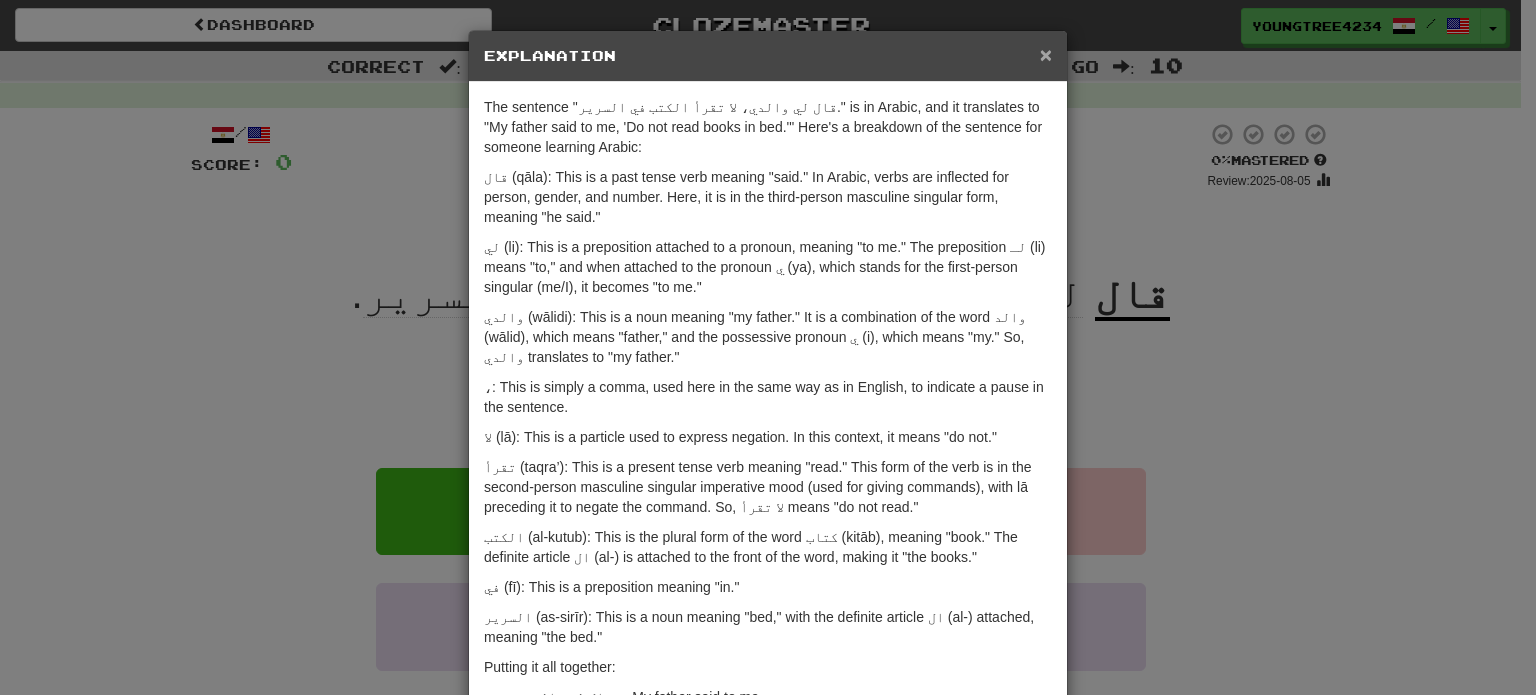 click on "×" at bounding box center (1046, 54) 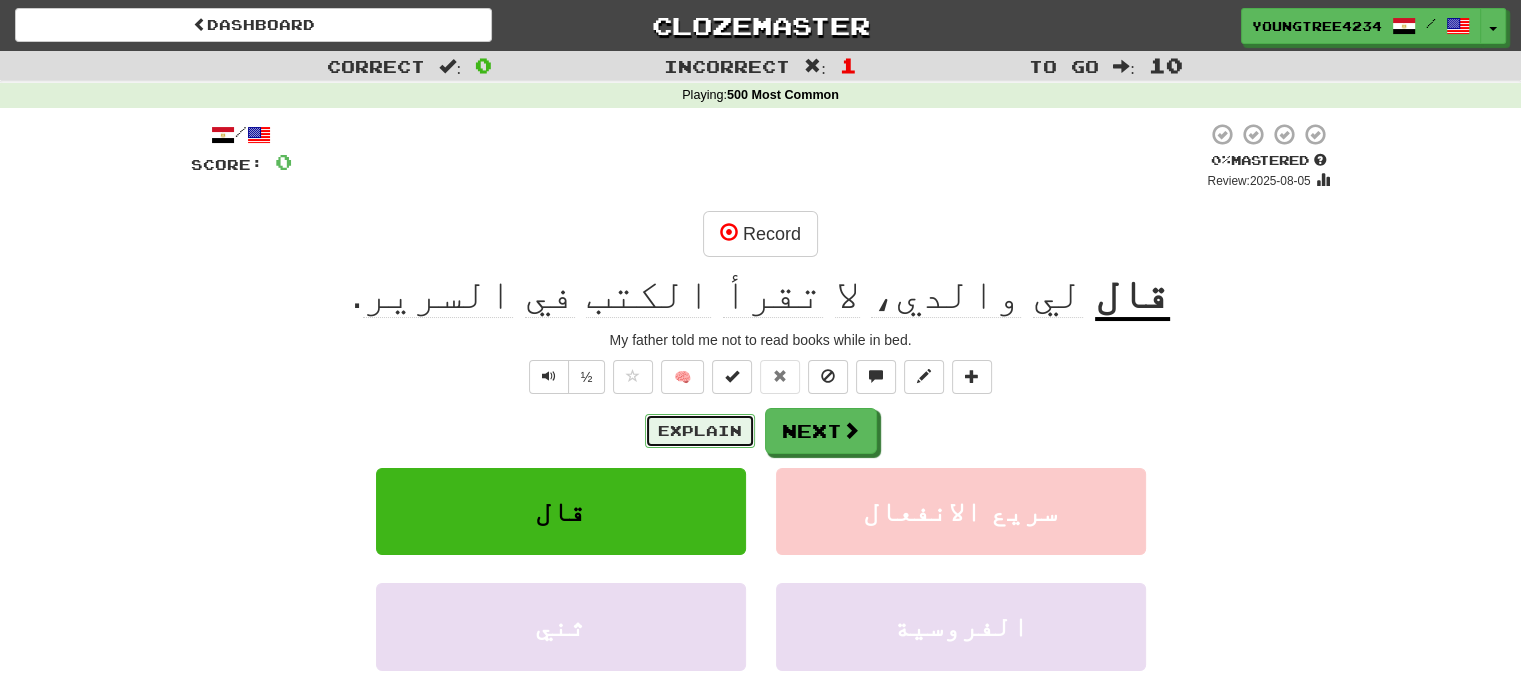 click on "Explain" at bounding box center (700, 431) 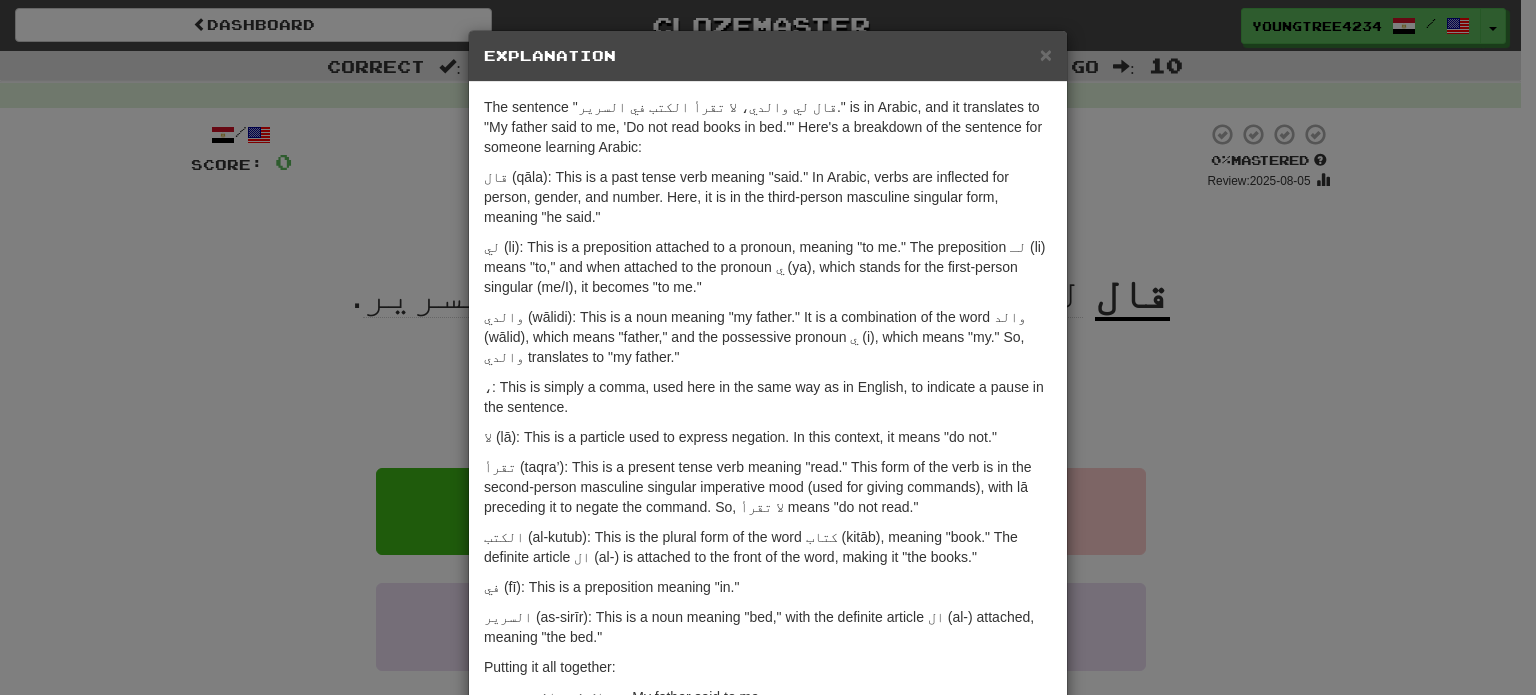click on "قال (qāla): This is a past tense verb meaning "said." In Arabic, verbs are inflected for person, gender, and number. Here, it is in the third-person masculine singular form, meaning "he said."" at bounding box center (768, 197) 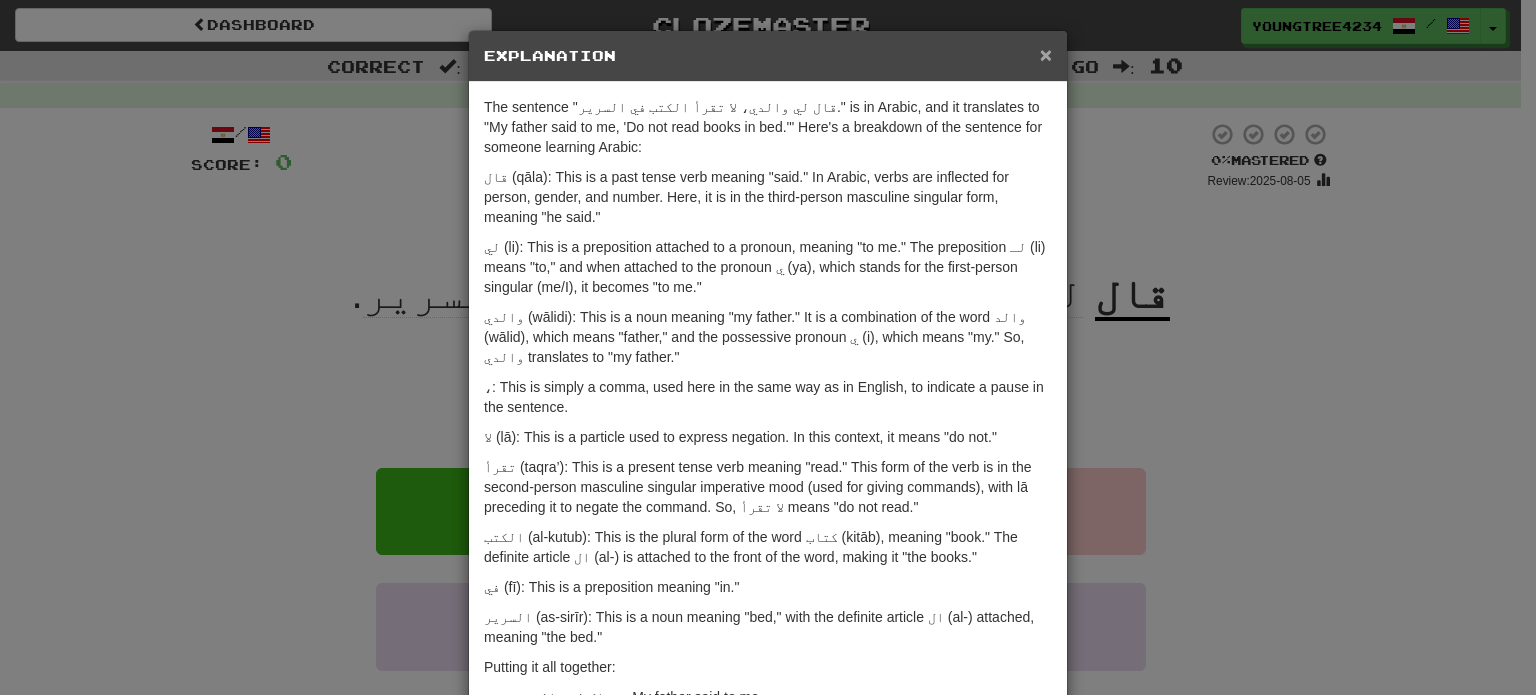 click on "×" at bounding box center [1046, 54] 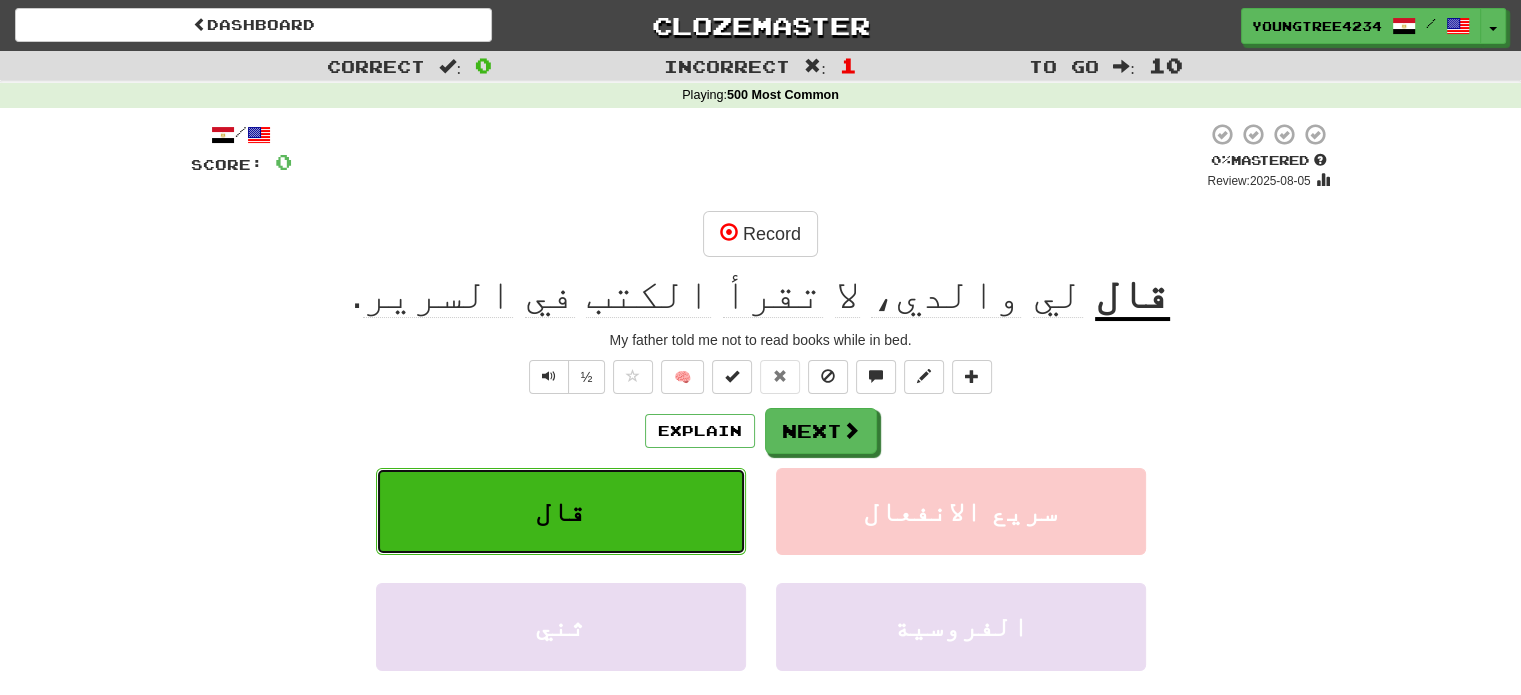 click on "قال" at bounding box center (561, 511) 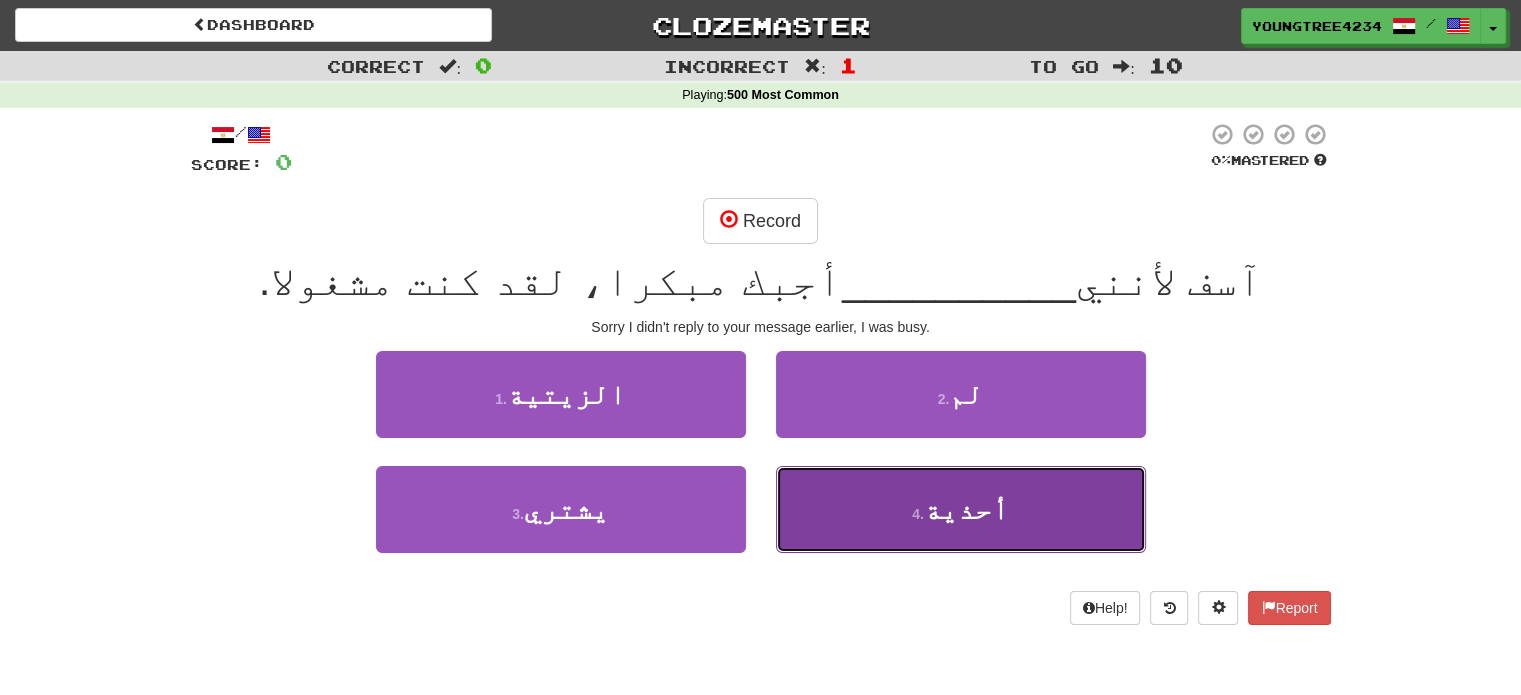 click on "4 .  أحذية" at bounding box center [961, 509] 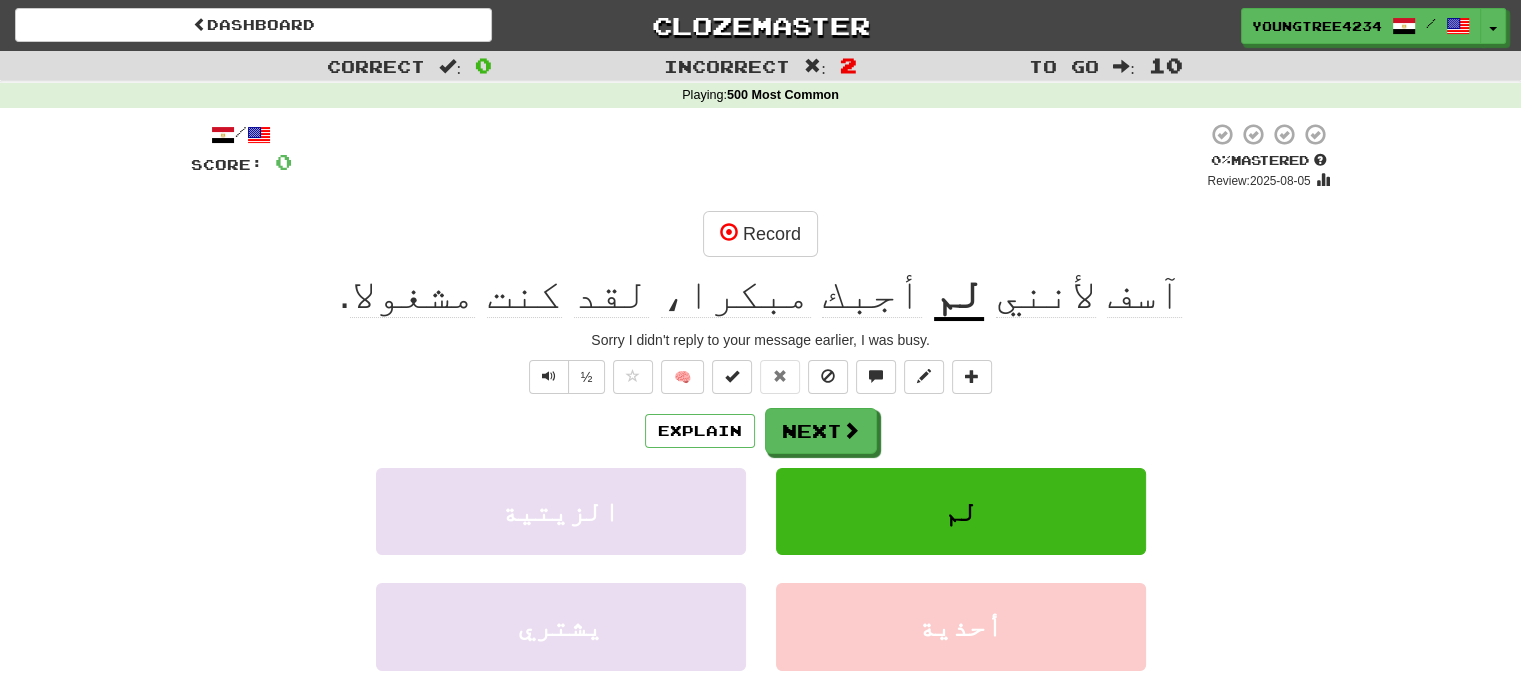 click at bounding box center (259, 135) 